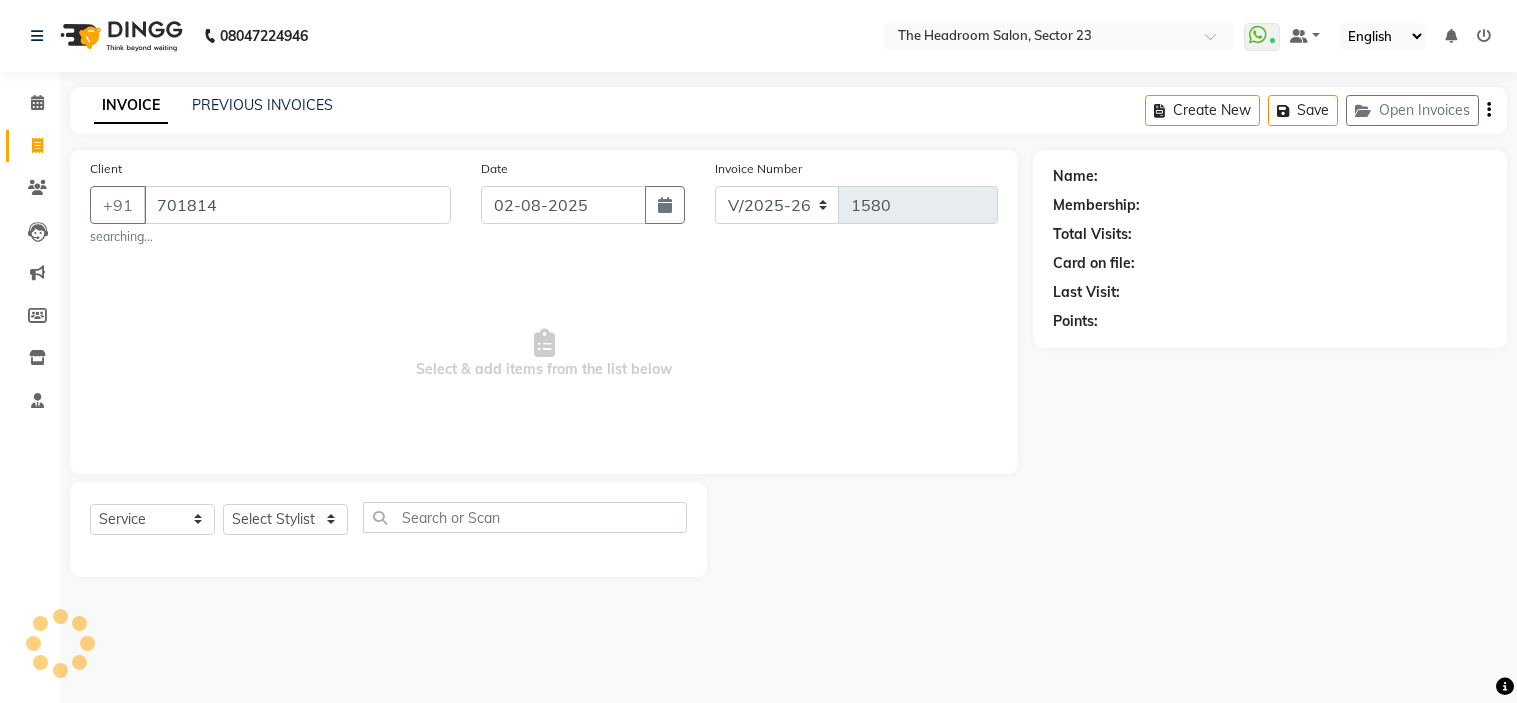 select on "6796" 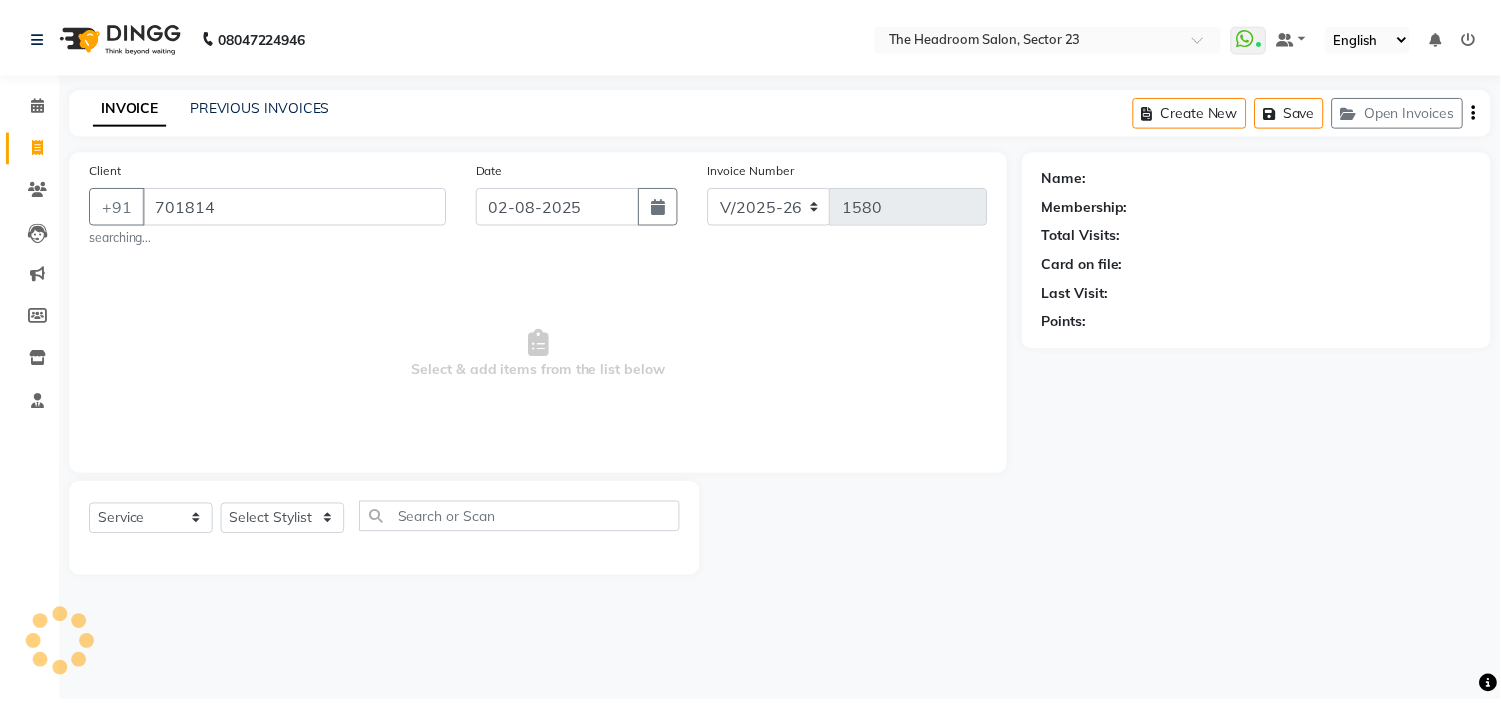 scroll, scrollTop: 0, scrollLeft: 0, axis: both 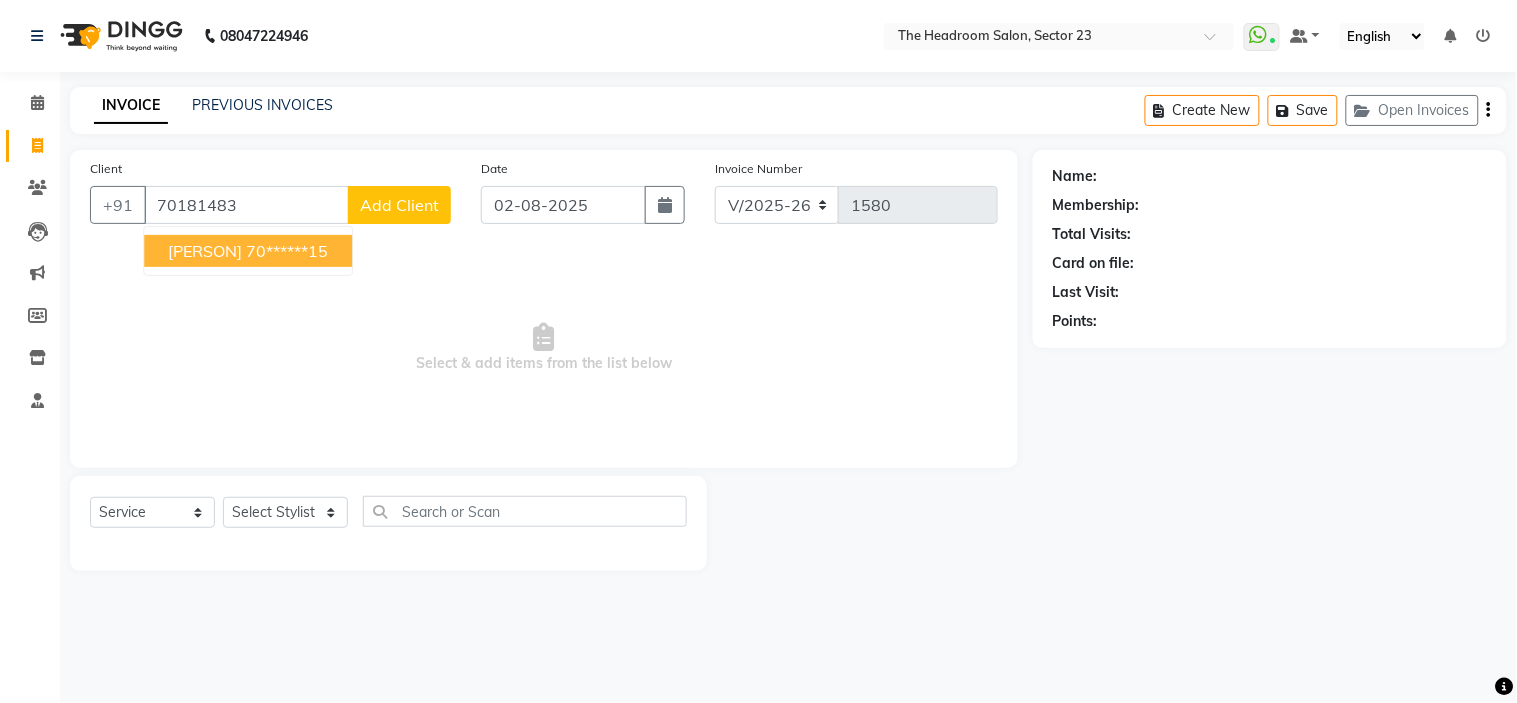 click on "70******15" at bounding box center [287, 251] 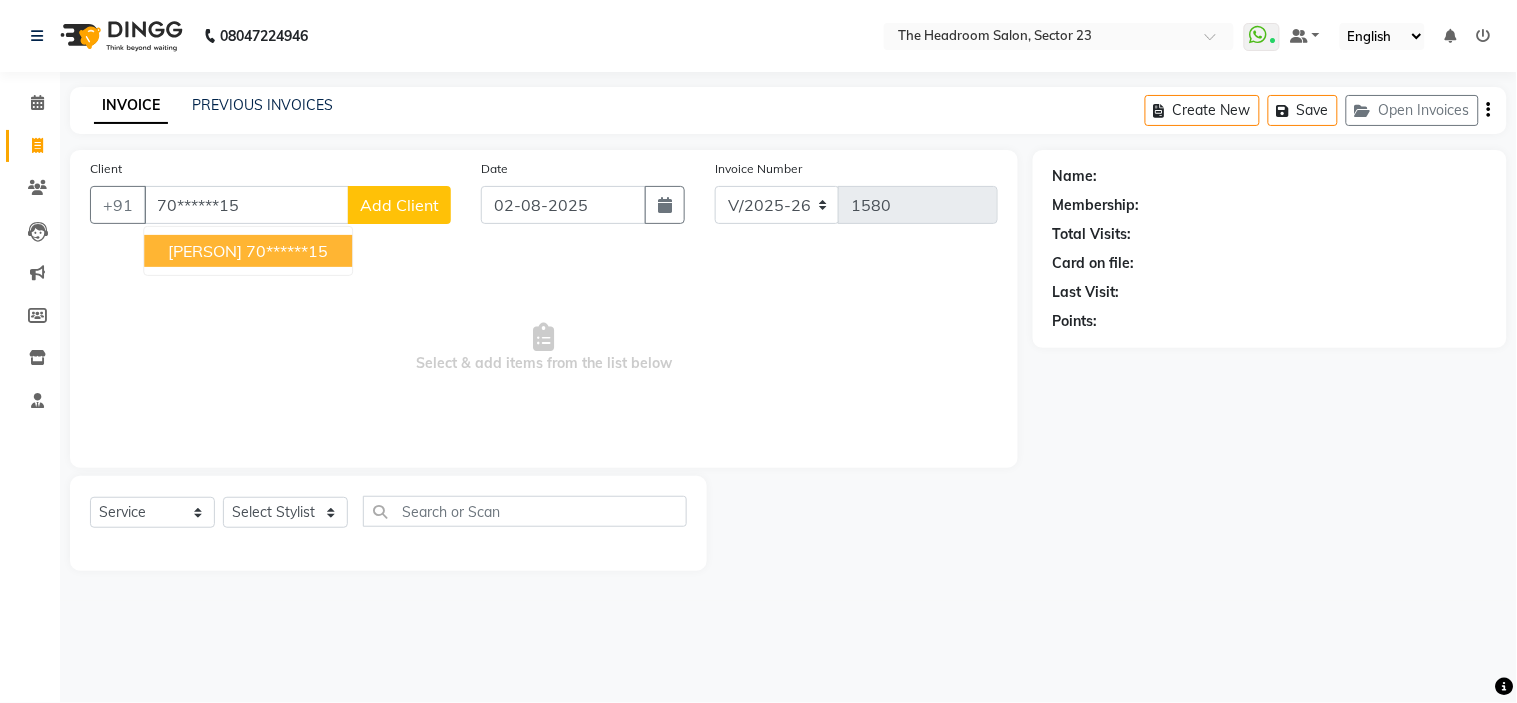 type on "70******15" 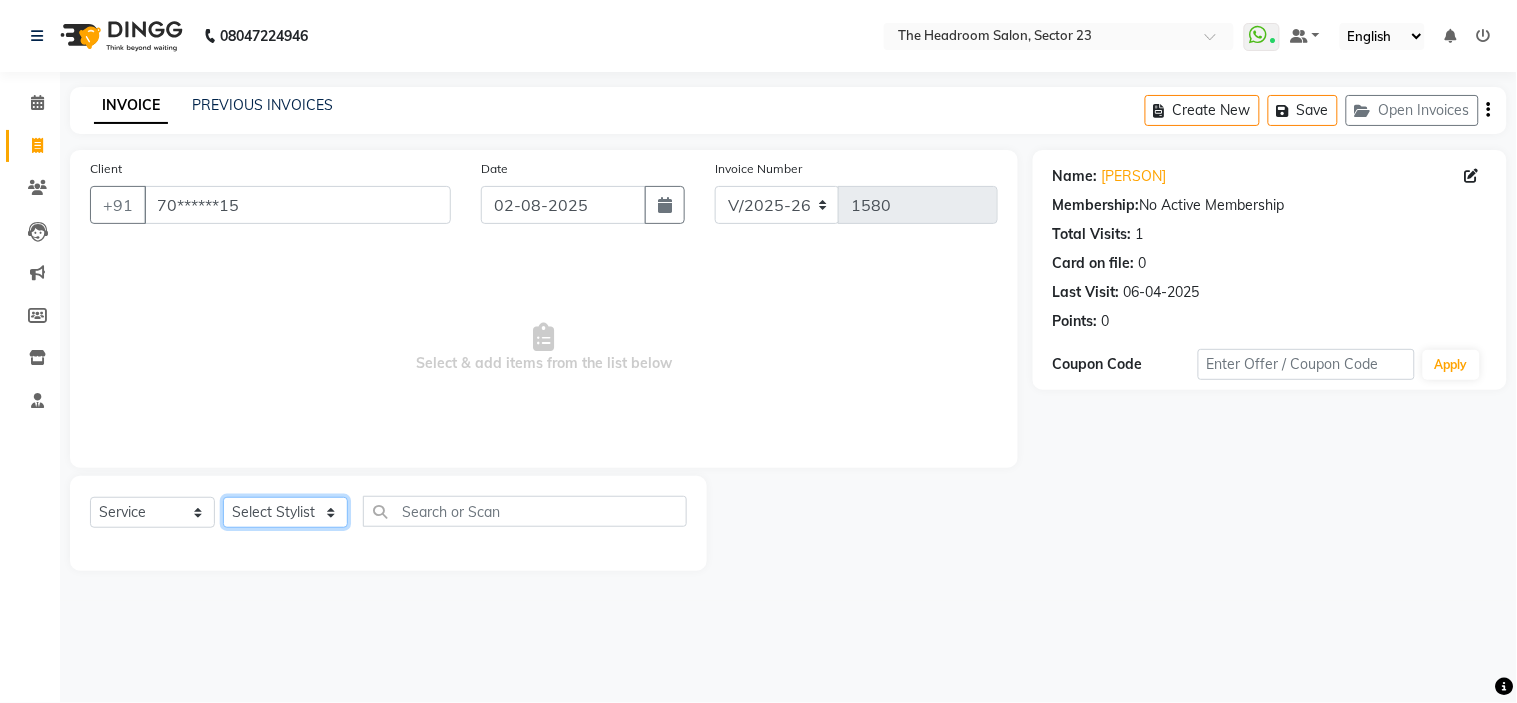 click on "Select Stylist [PERSON] [PERSON] [PERSON] [PERSON] [PERSON] [PERSON] [PERSON] [PERSON] [PERSON]" 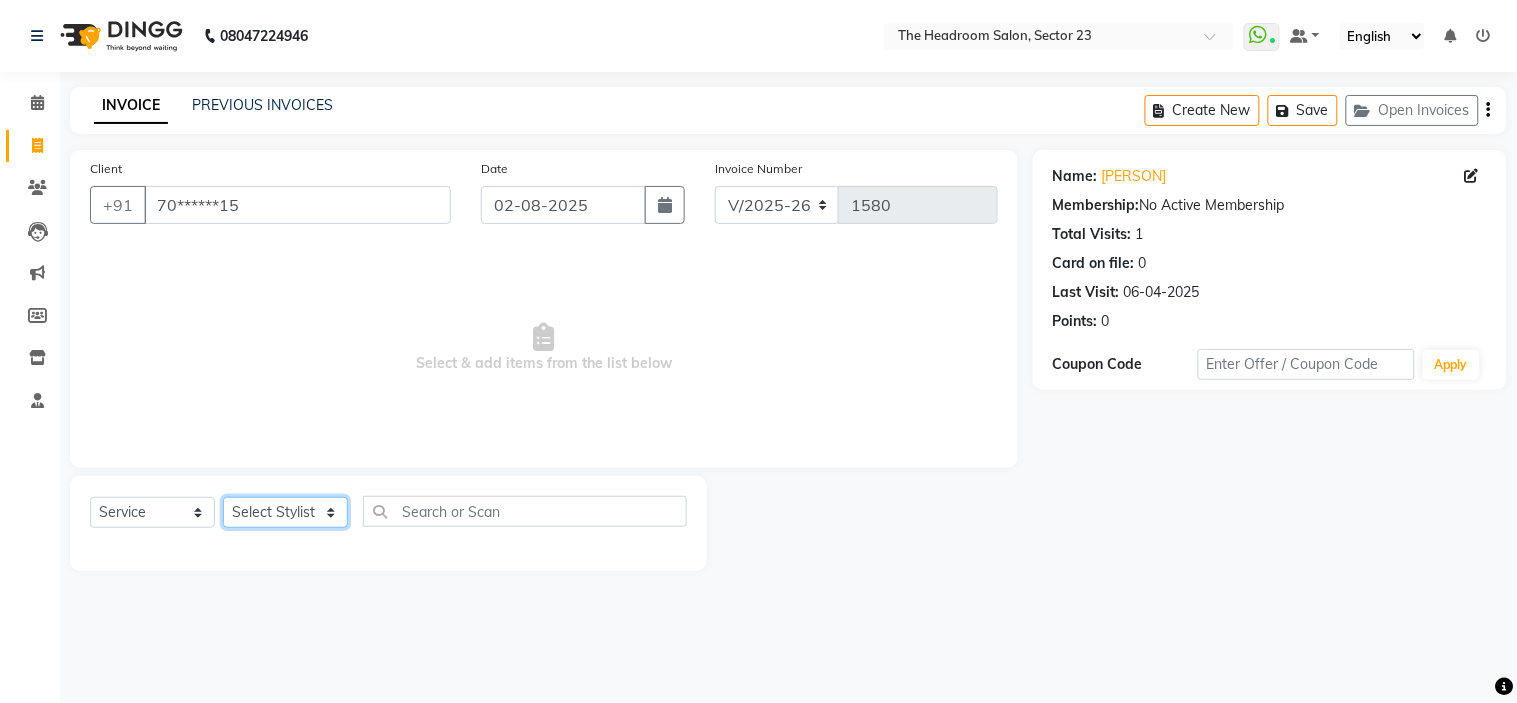 select on "53420" 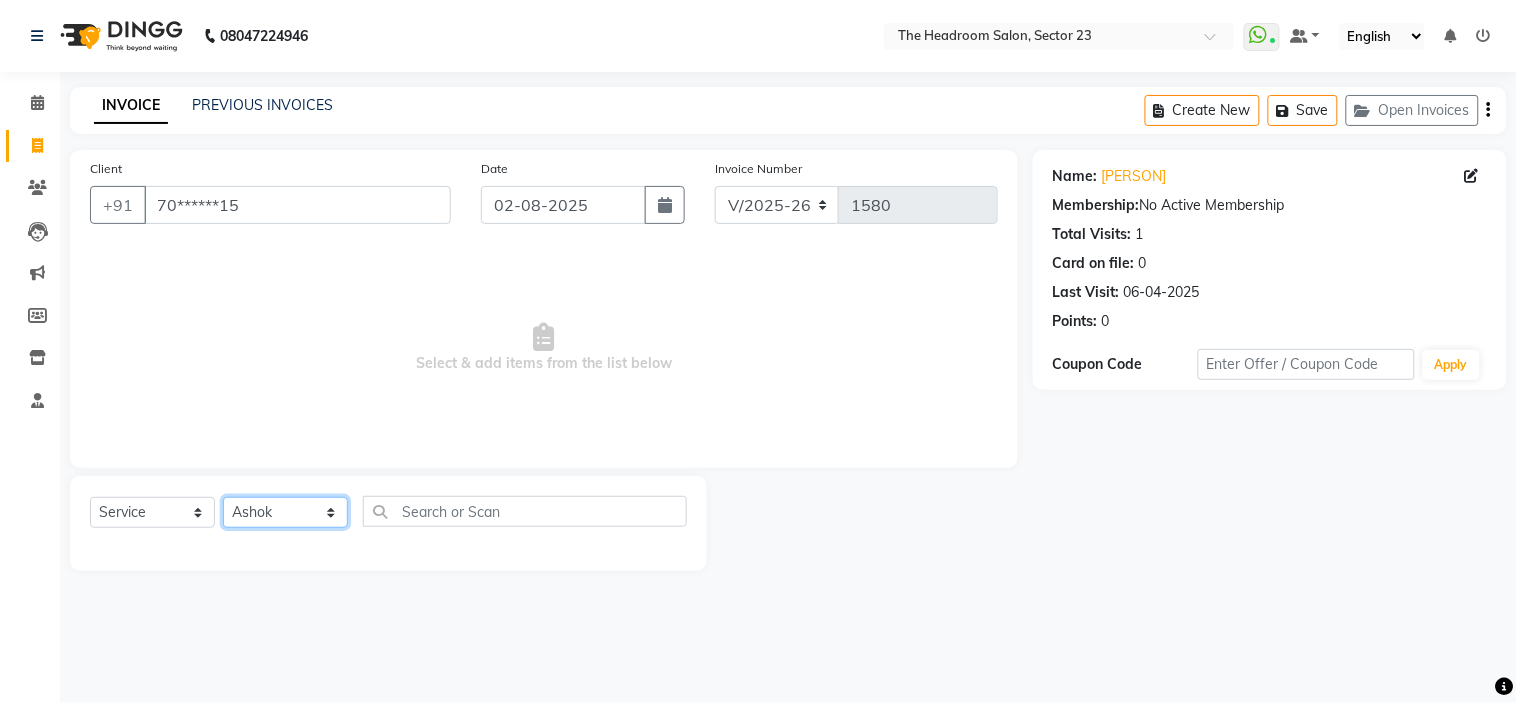 click on "Select Stylist [PERSON] [PERSON] [PERSON] [PERSON] [PERSON] [PERSON] [PERSON] [PERSON] [PERSON]" 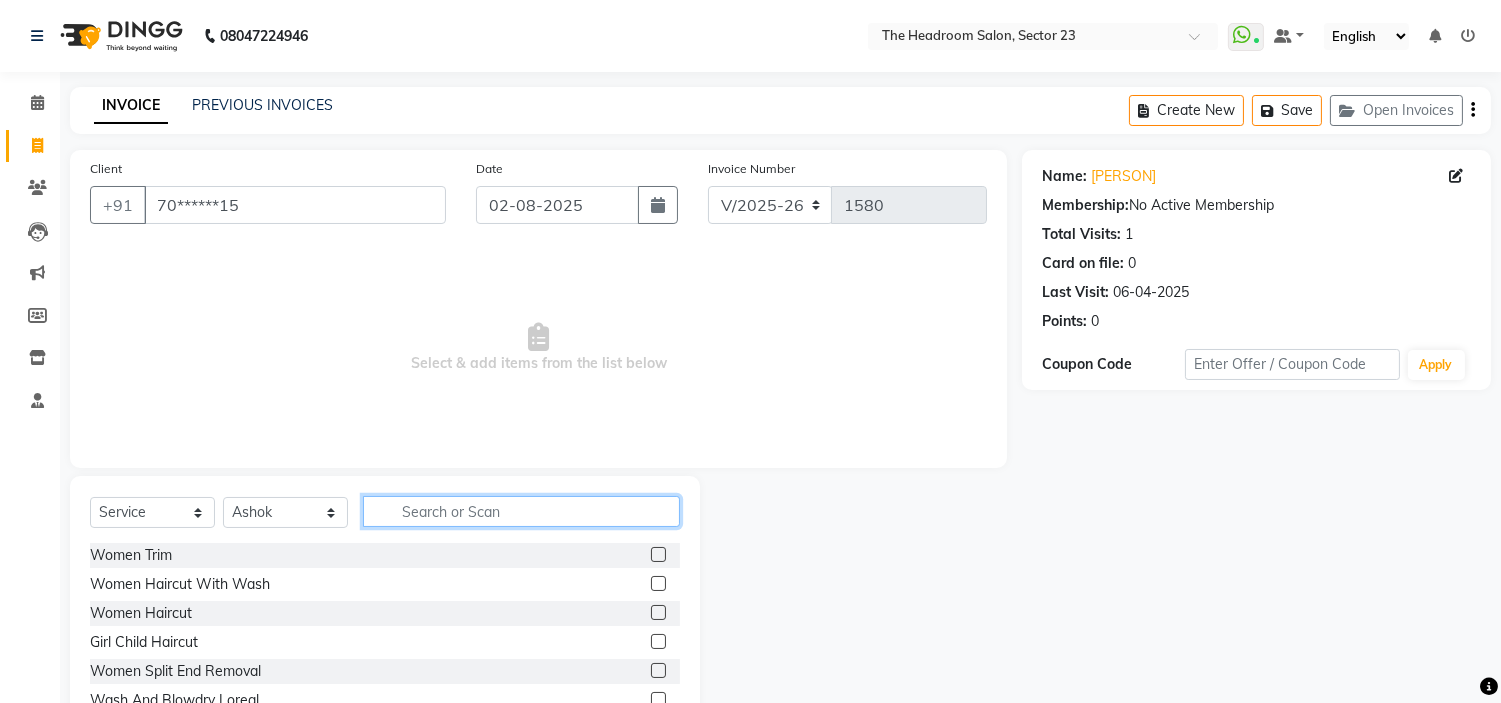 click 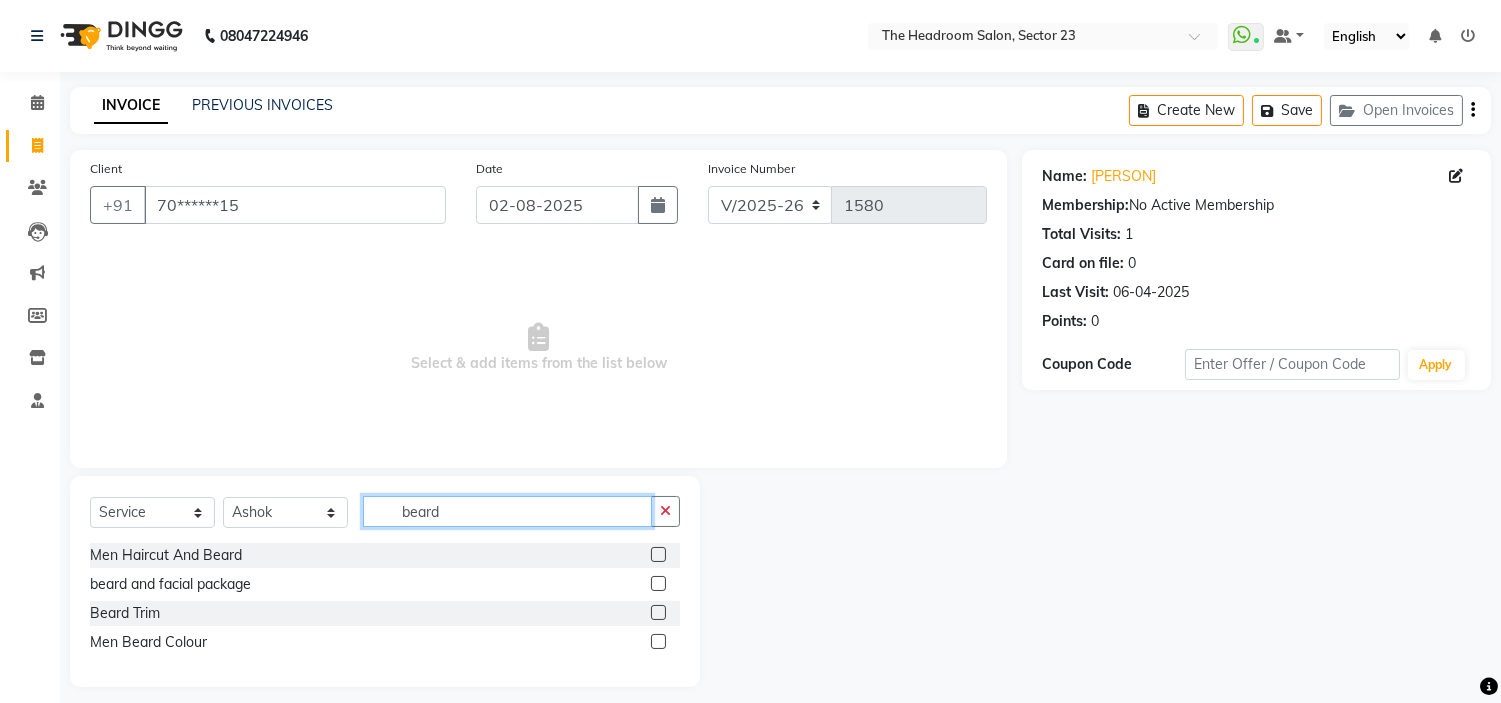 type on "beard" 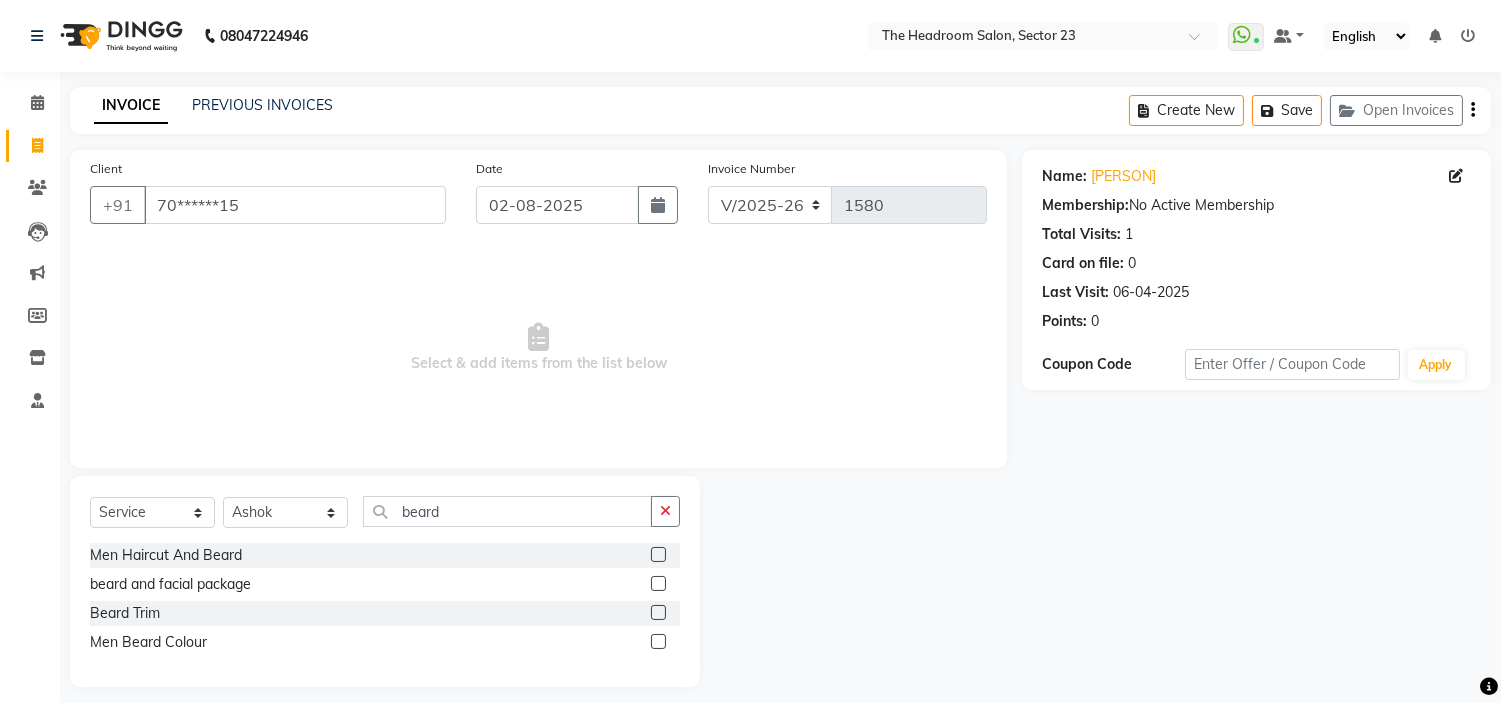 click 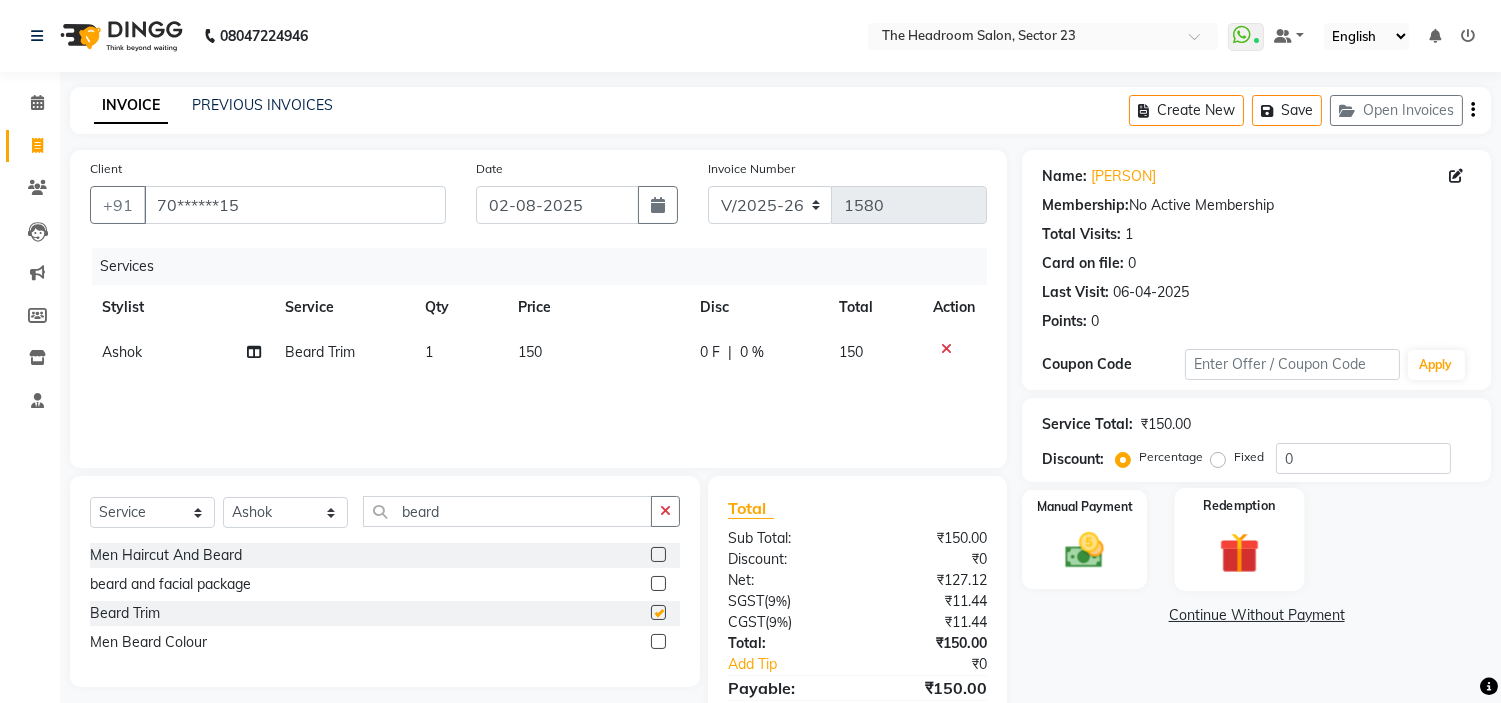 checkbox on "false" 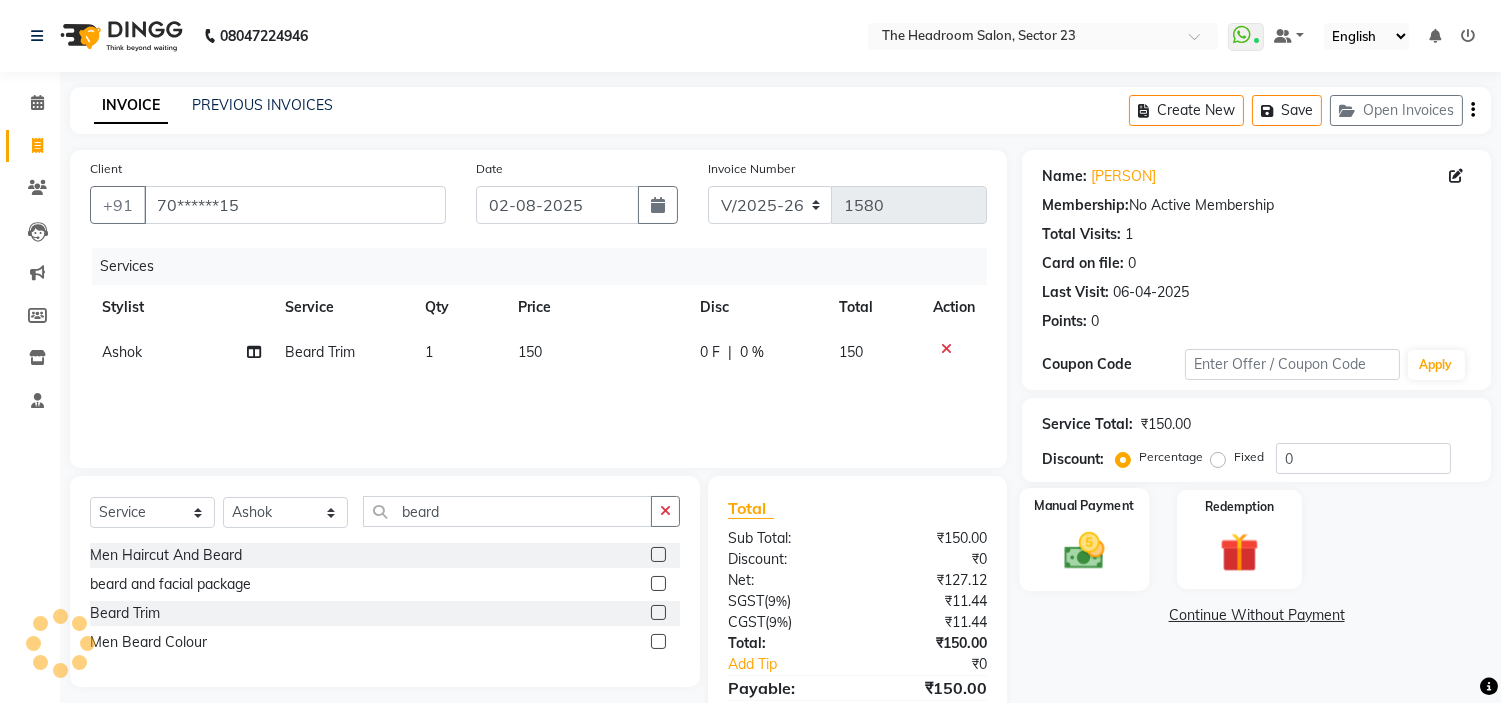 click 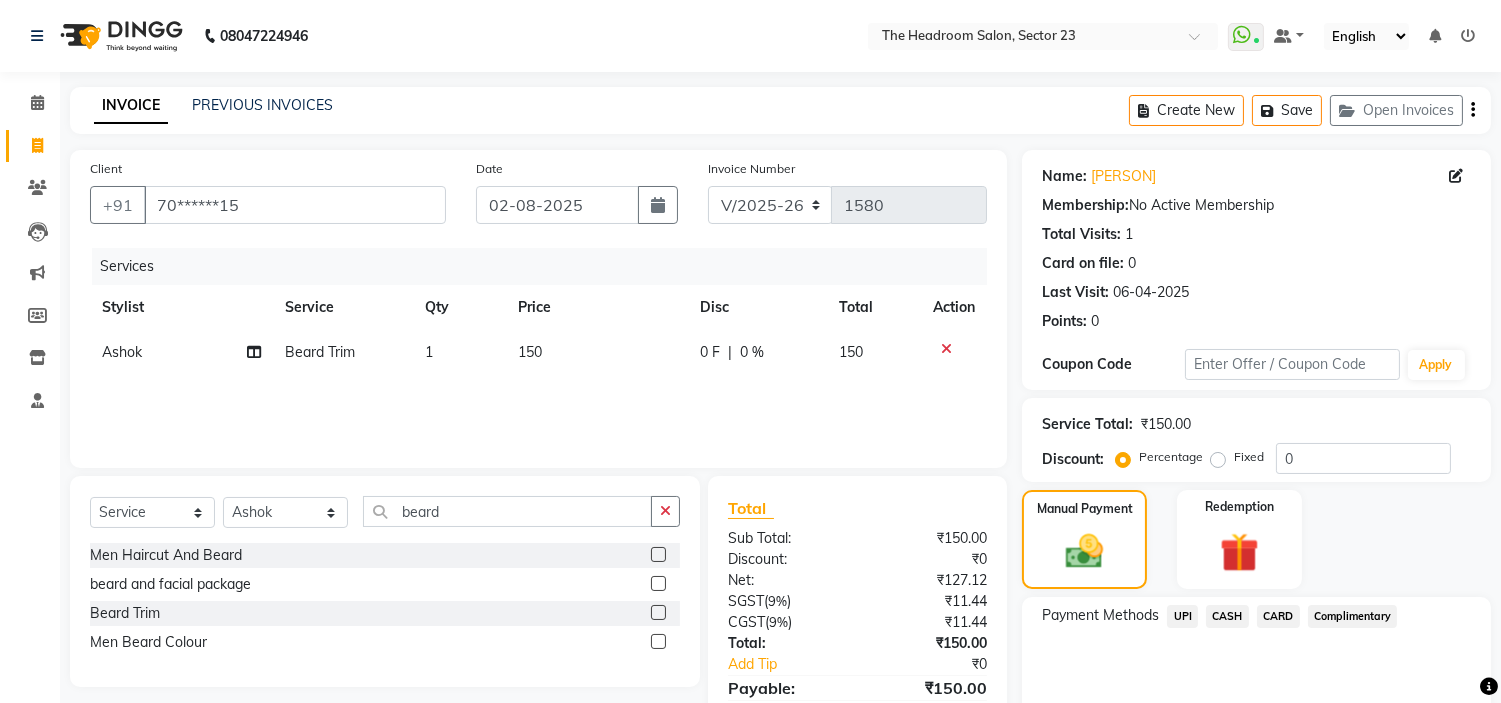 click on "UPI" 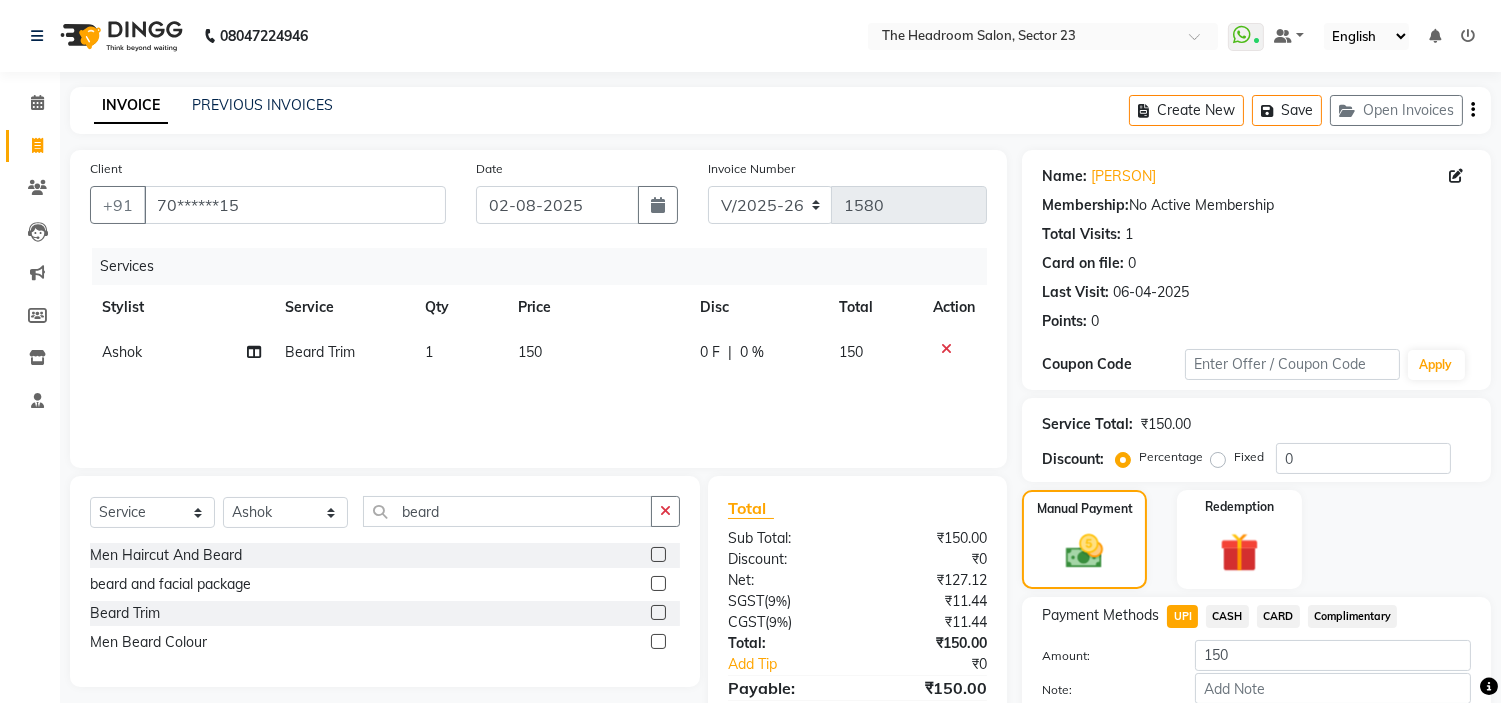 scroll, scrollTop: 113, scrollLeft: 0, axis: vertical 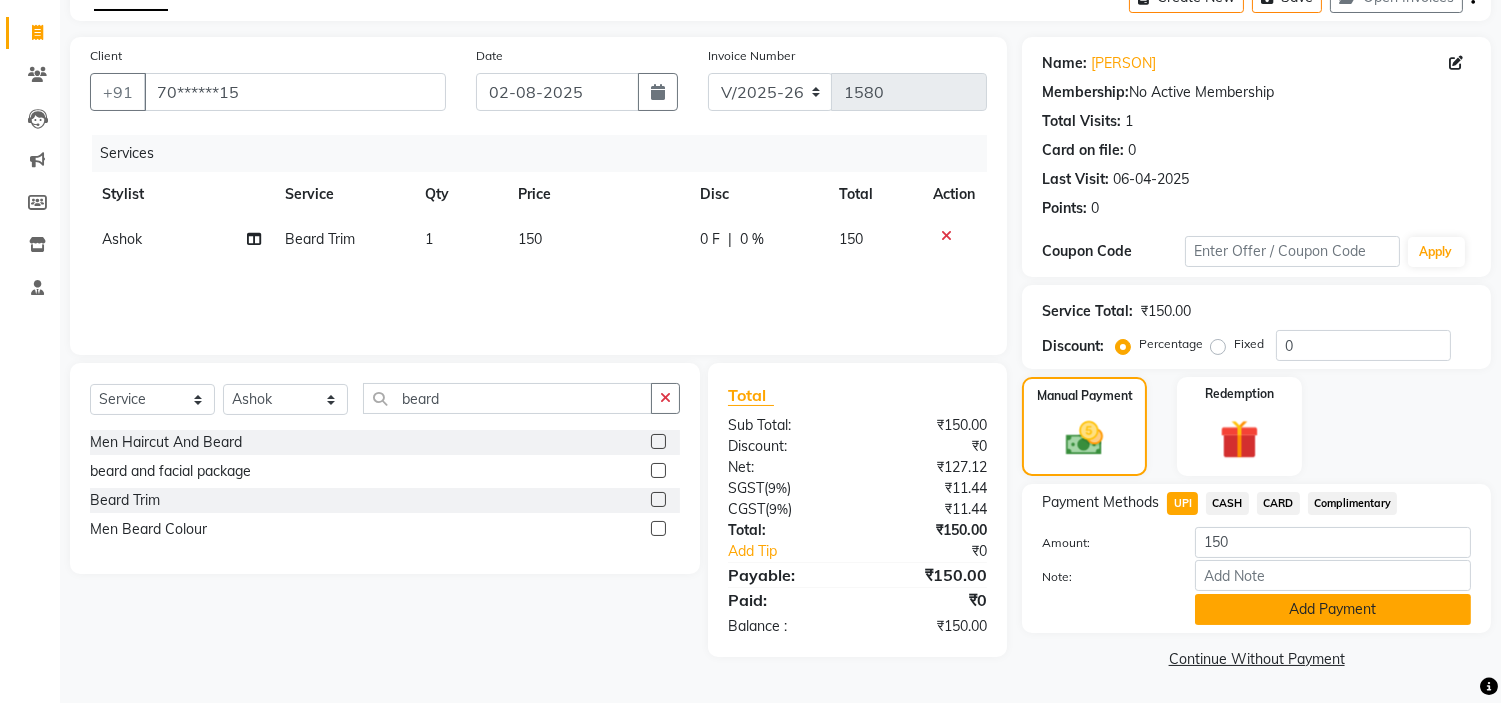 click on "Add Payment" 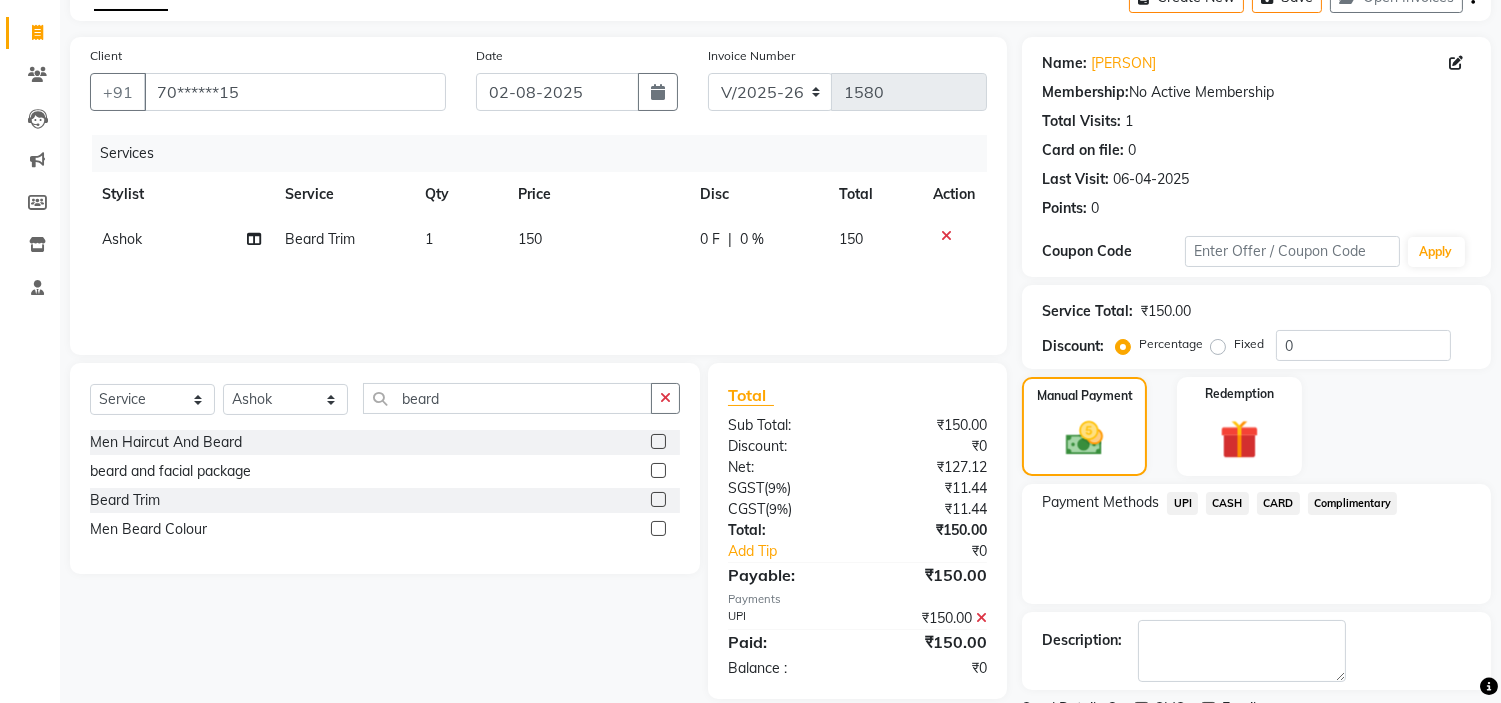 scroll, scrollTop: 196, scrollLeft: 0, axis: vertical 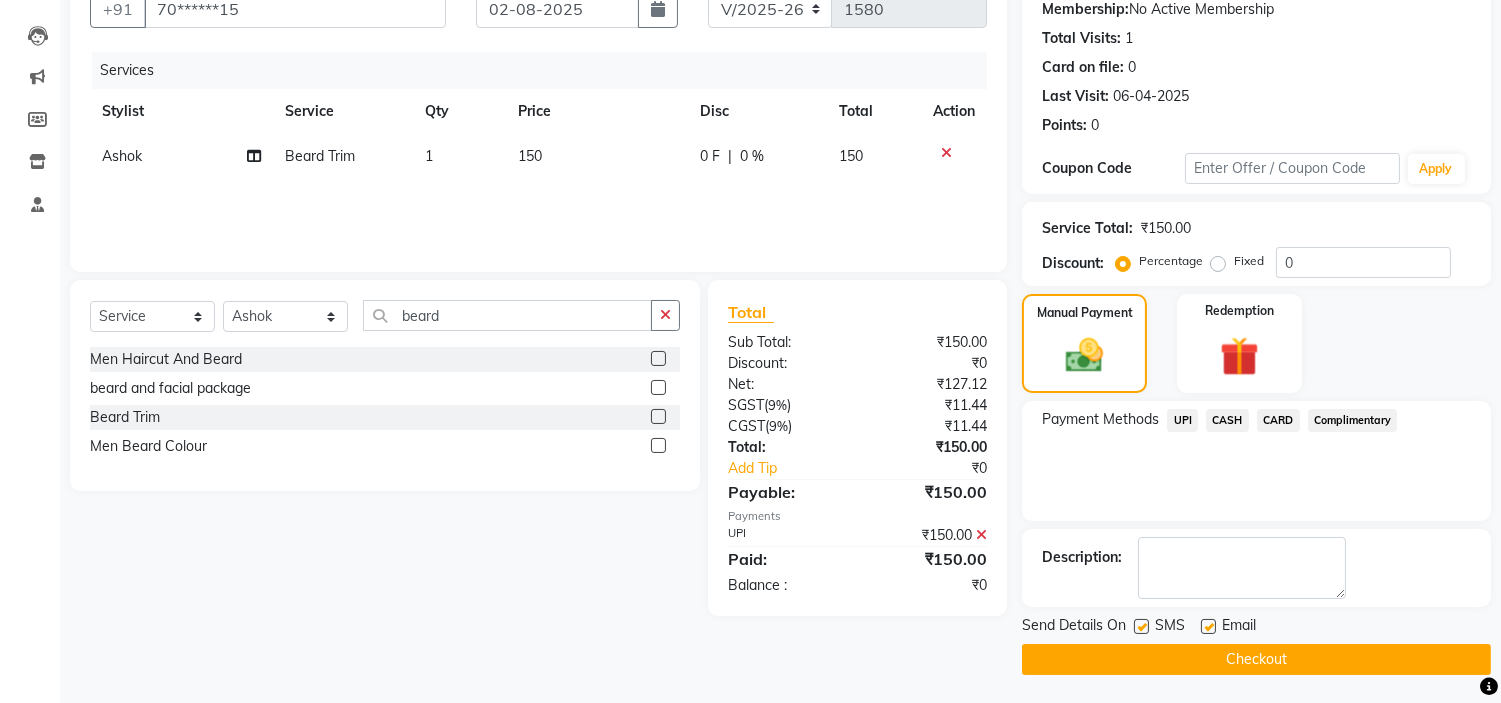 click on "Checkout" 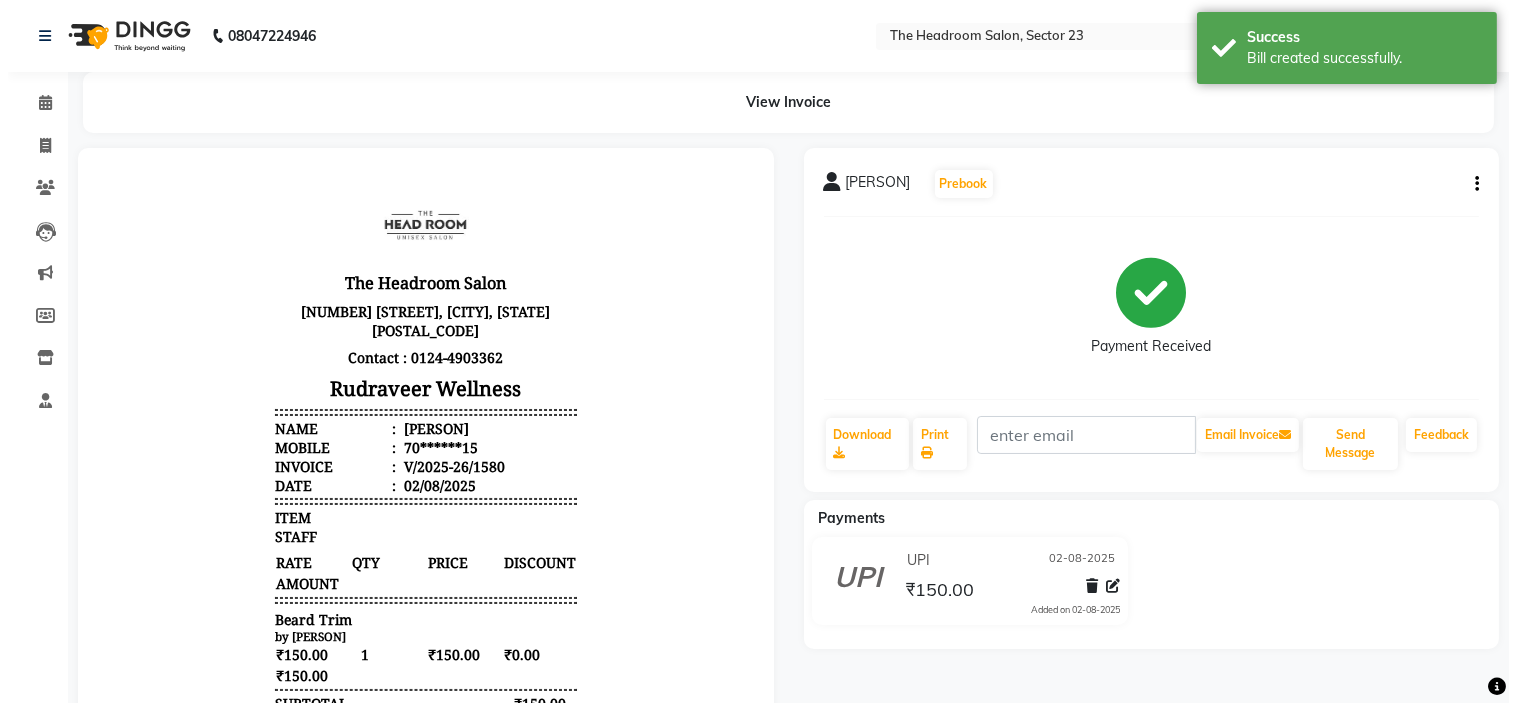 scroll, scrollTop: 0, scrollLeft: 0, axis: both 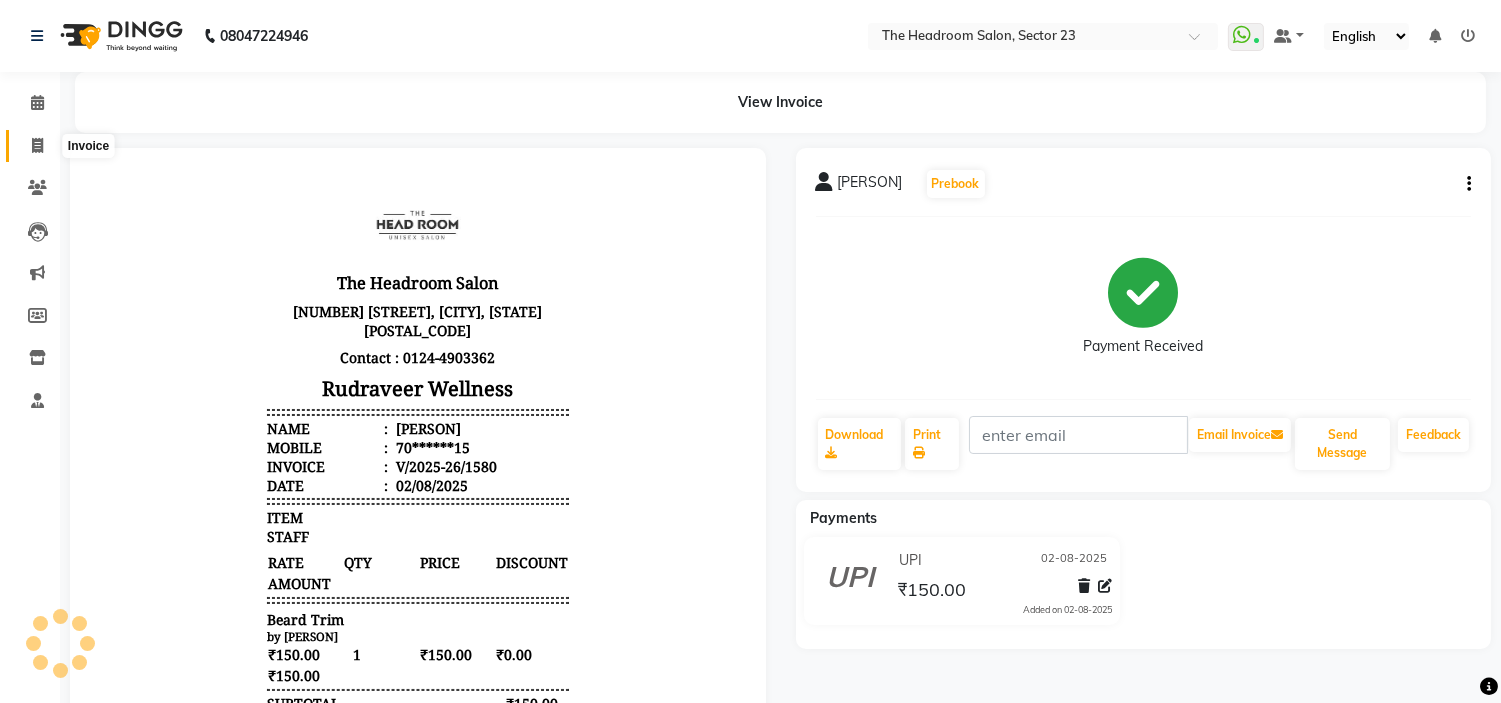 click 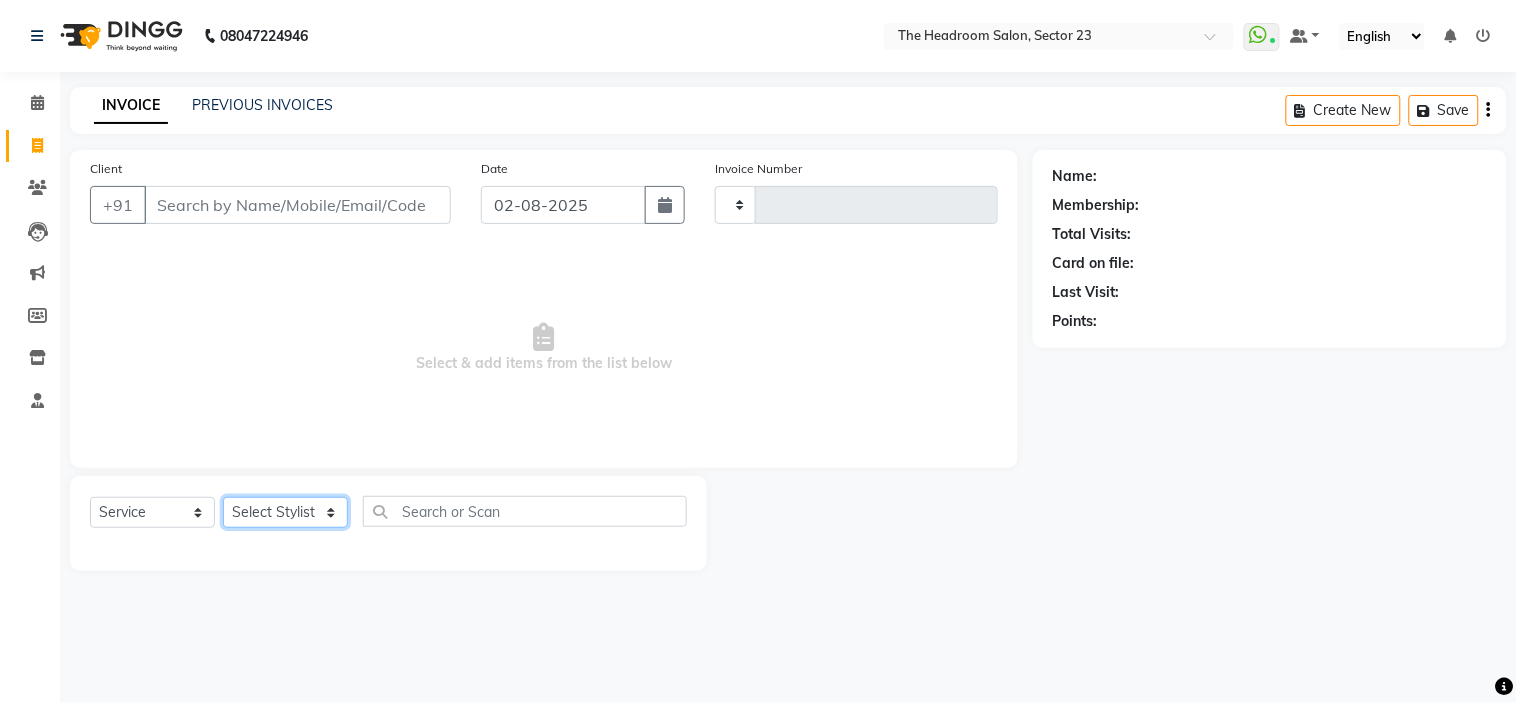 click on "Select Stylist" 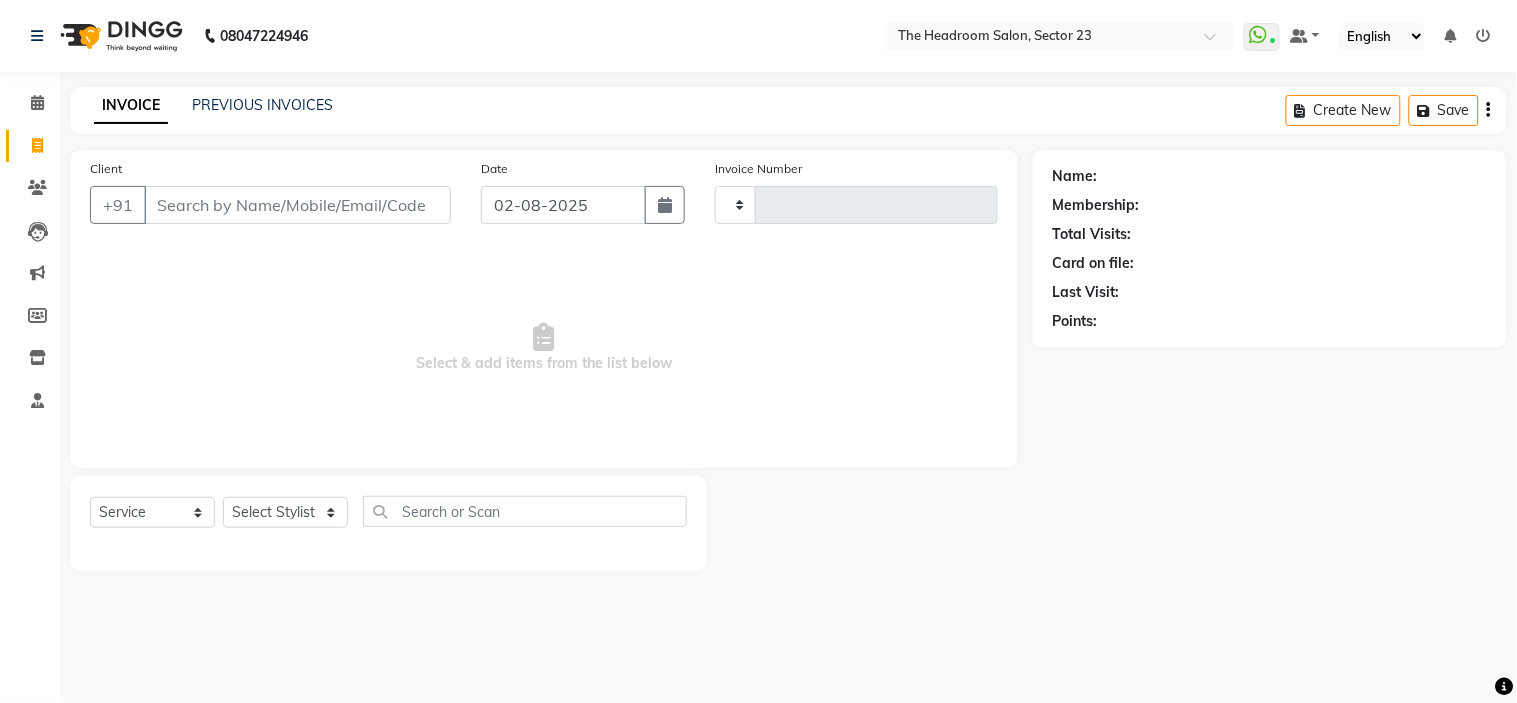 click on "Select & add items from the list below" at bounding box center (544, 348) 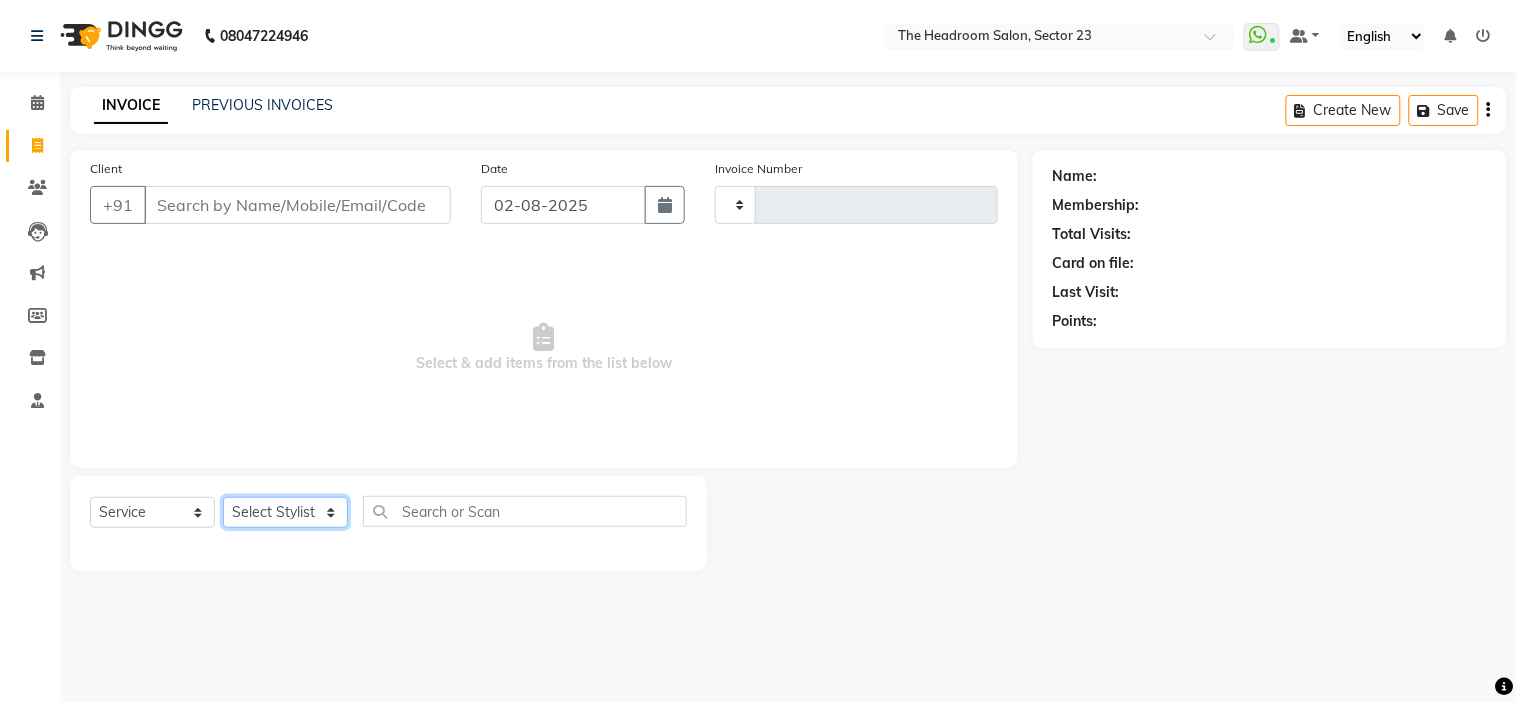 click on "Select Stylist" 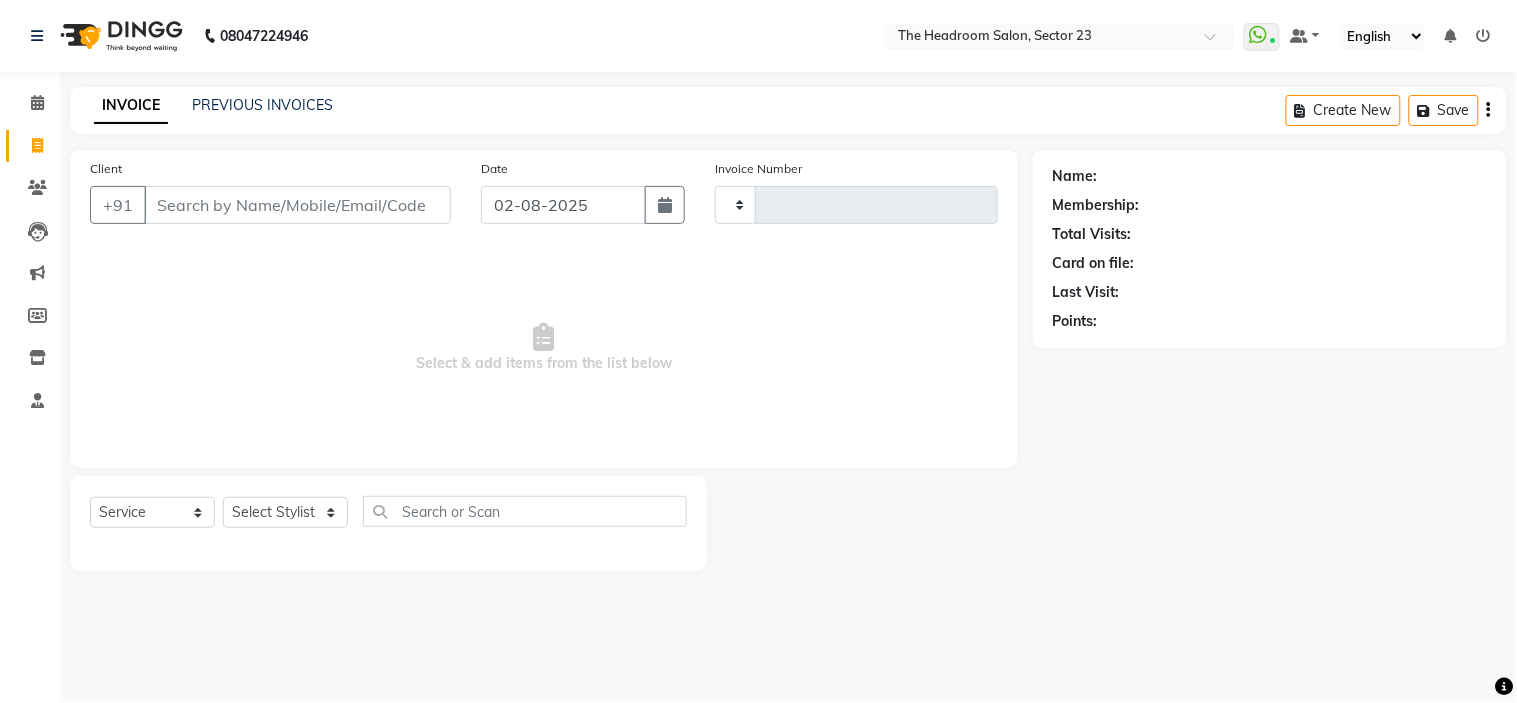 click on "Select & add items from the list below" at bounding box center (544, 348) 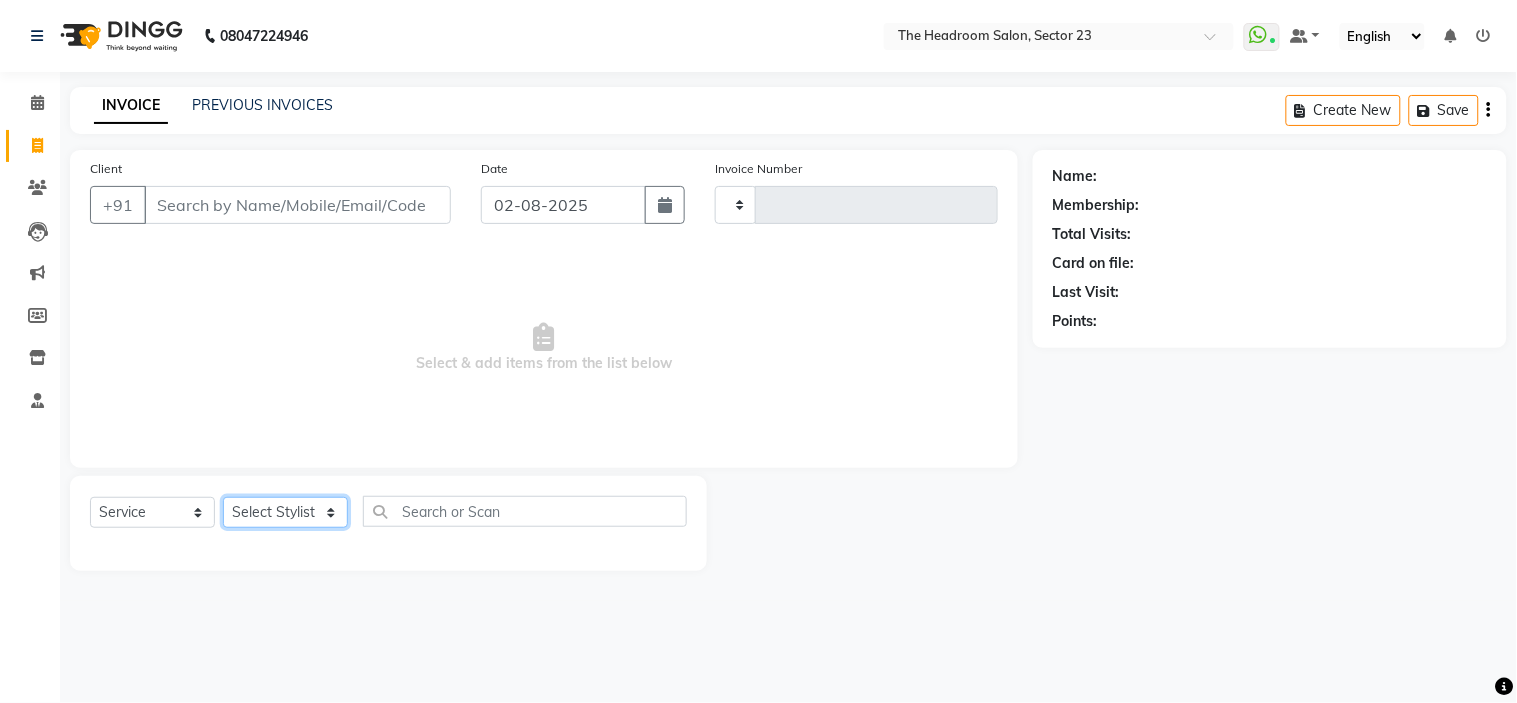 click on "Select Stylist" 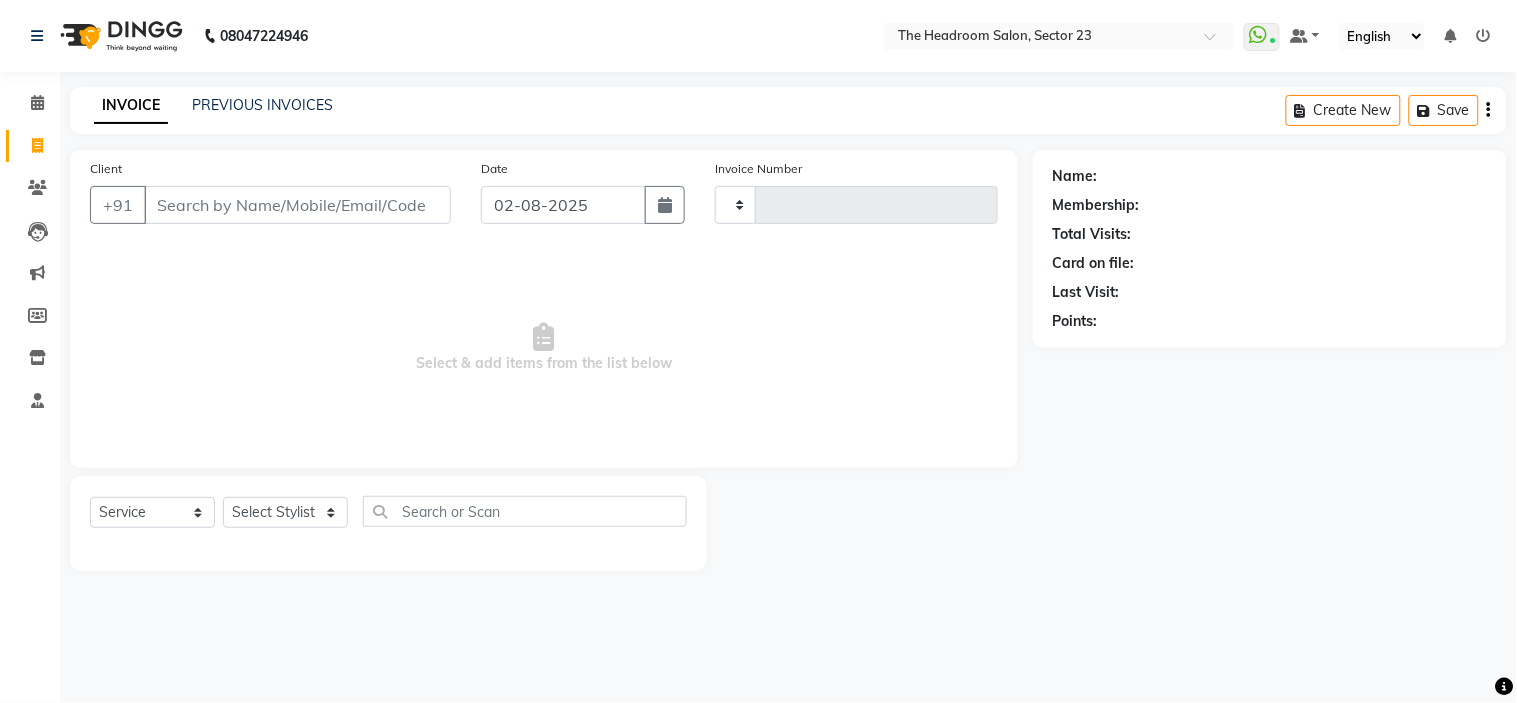 click on "Select & add items from the list below" at bounding box center [544, 348] 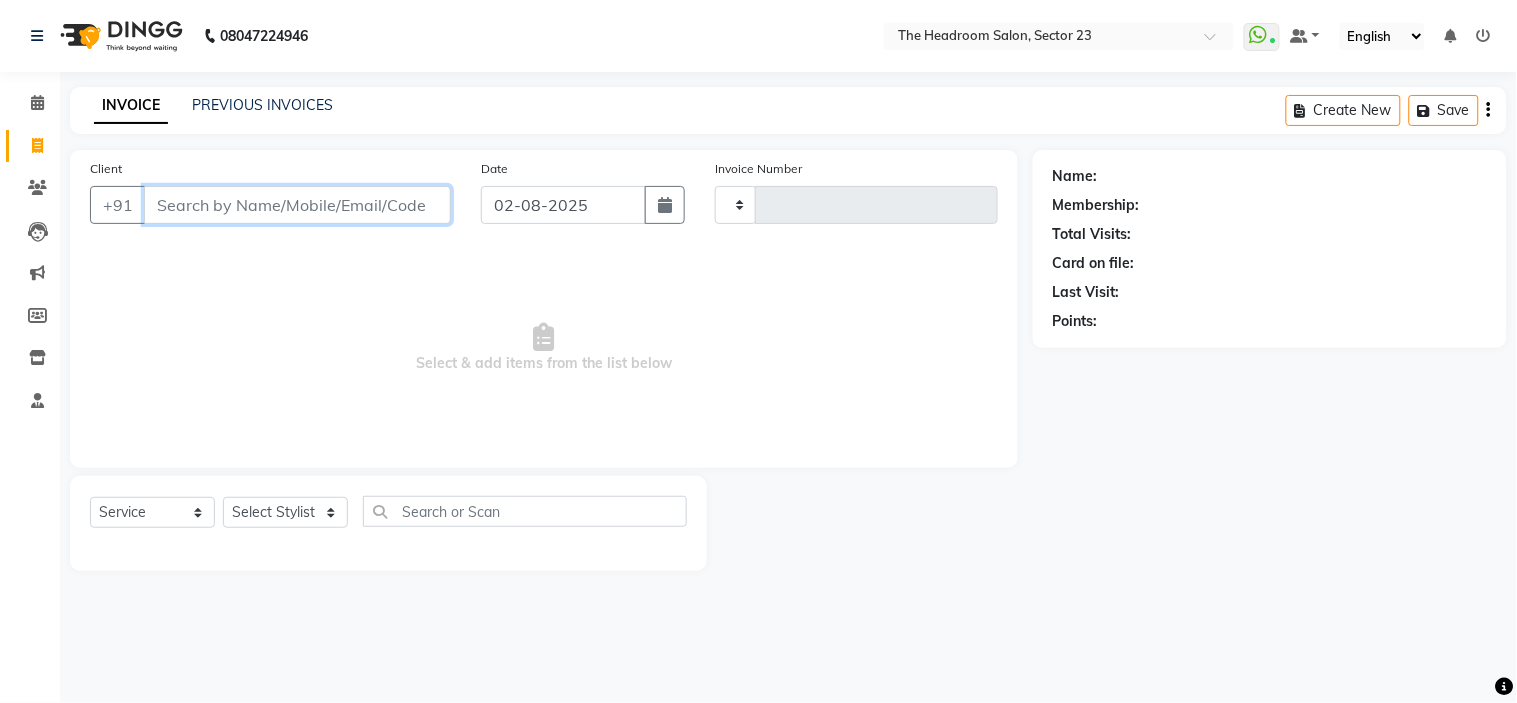 click on "Client" at bounding box center [297, 205] 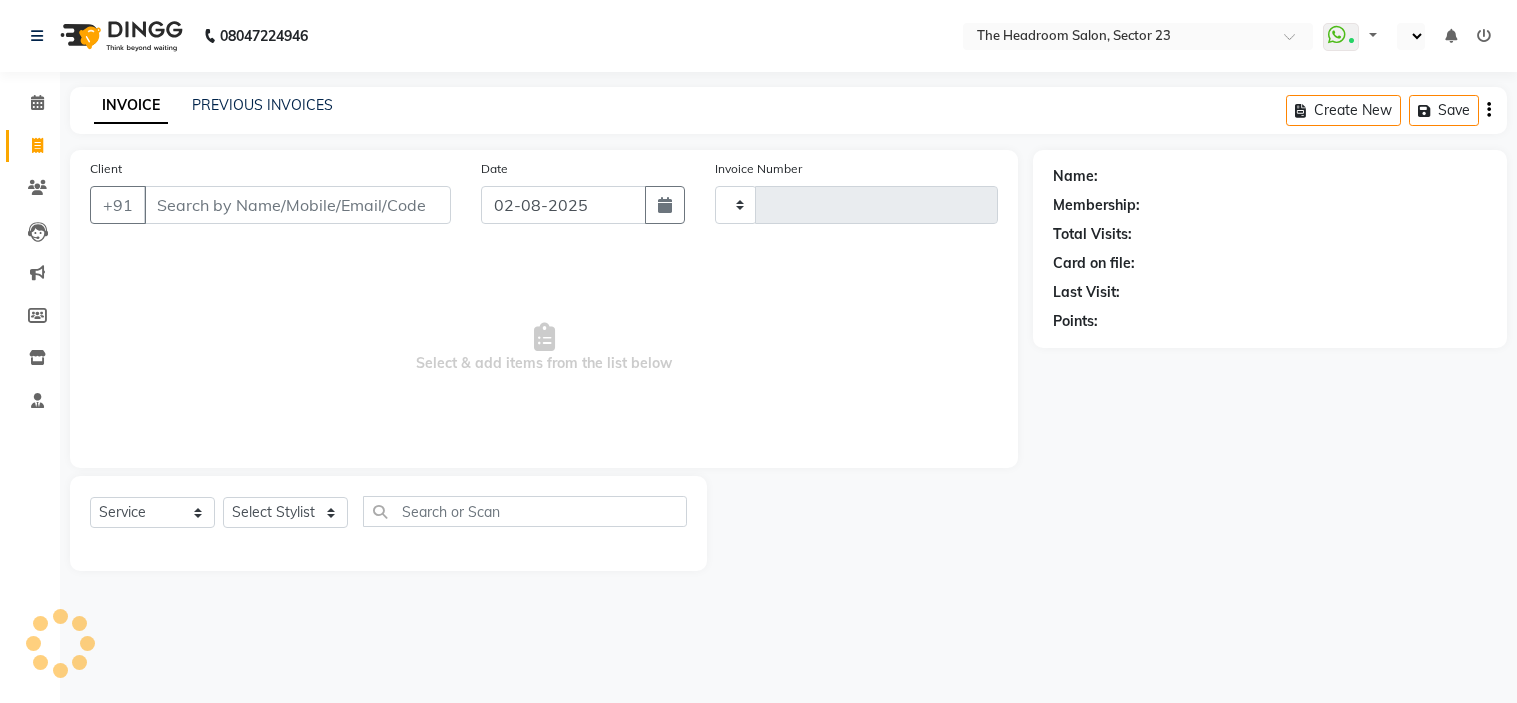 select on "service" 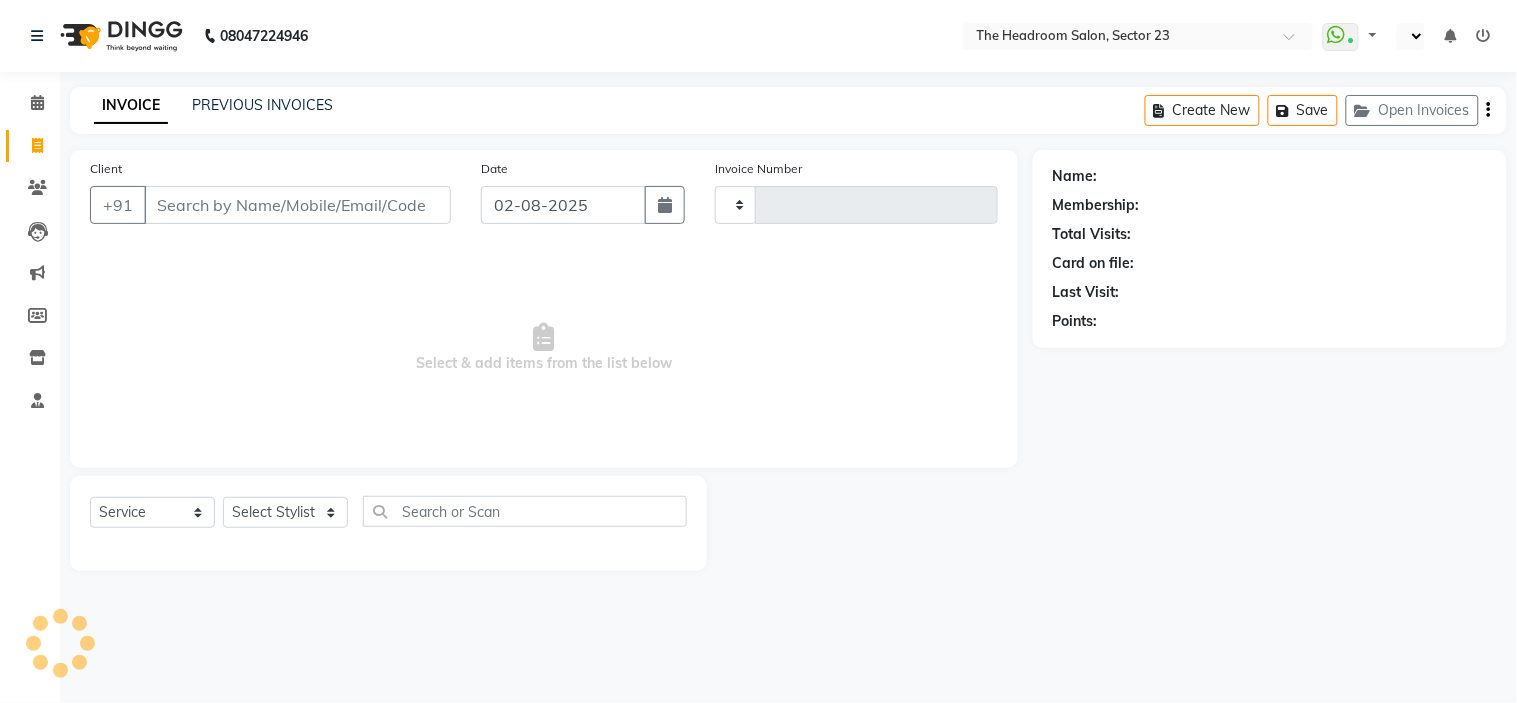 select on "en" 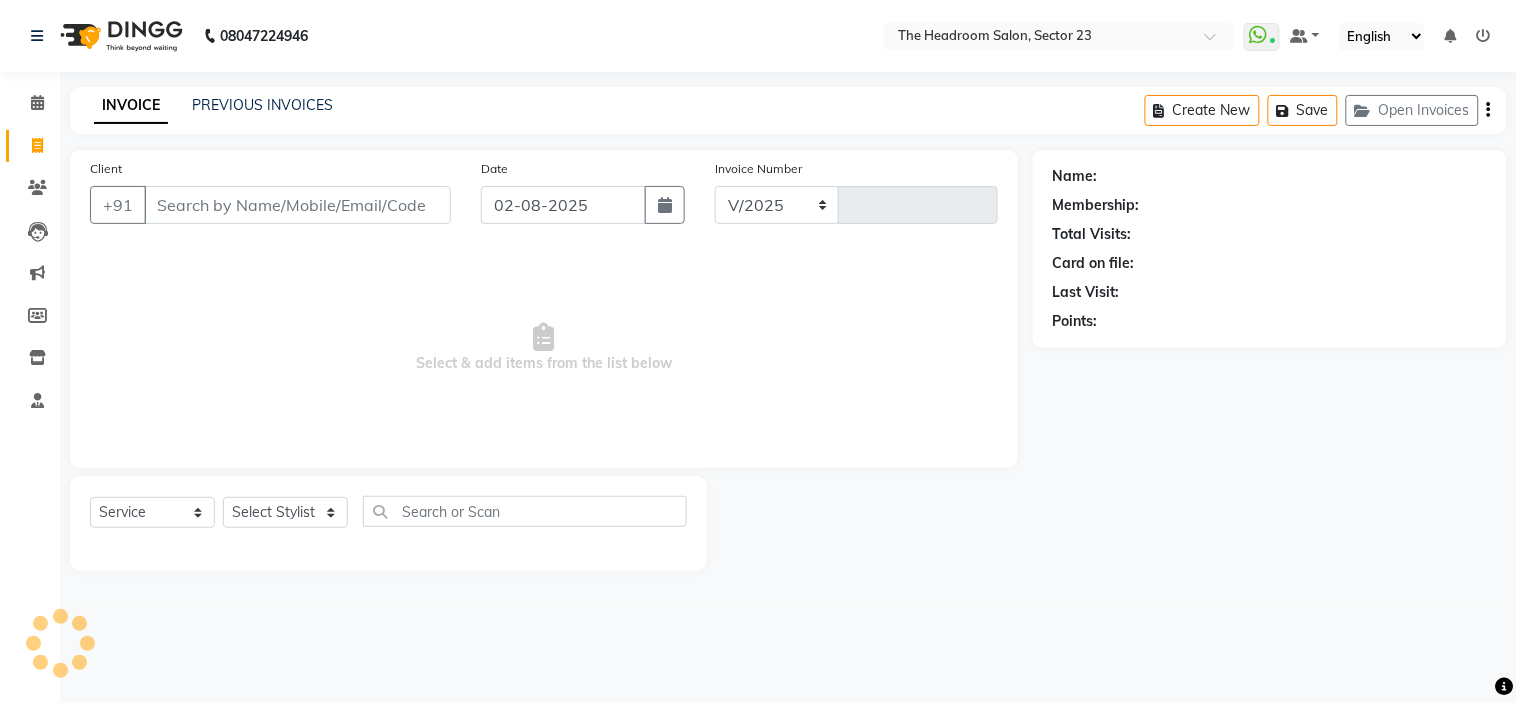select on "6796" 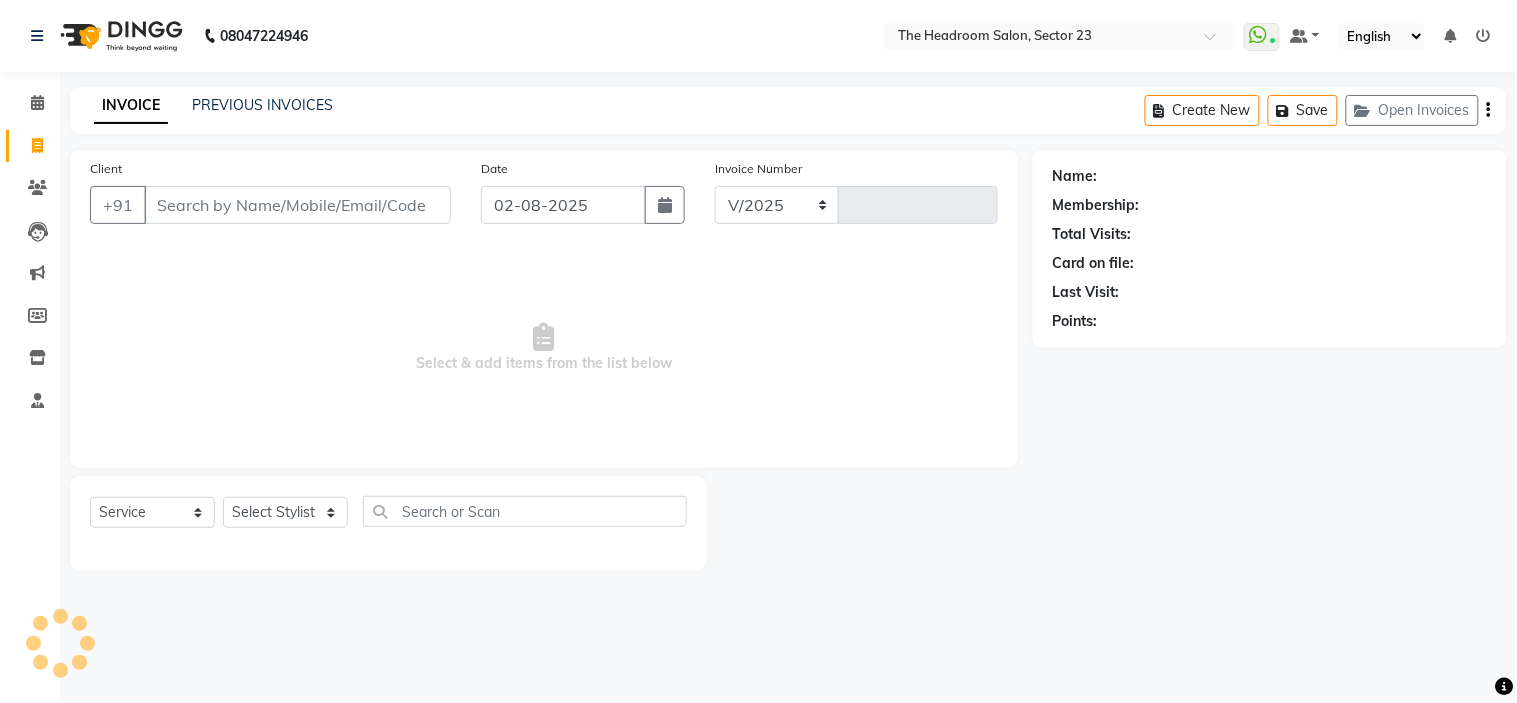 type on "1581" 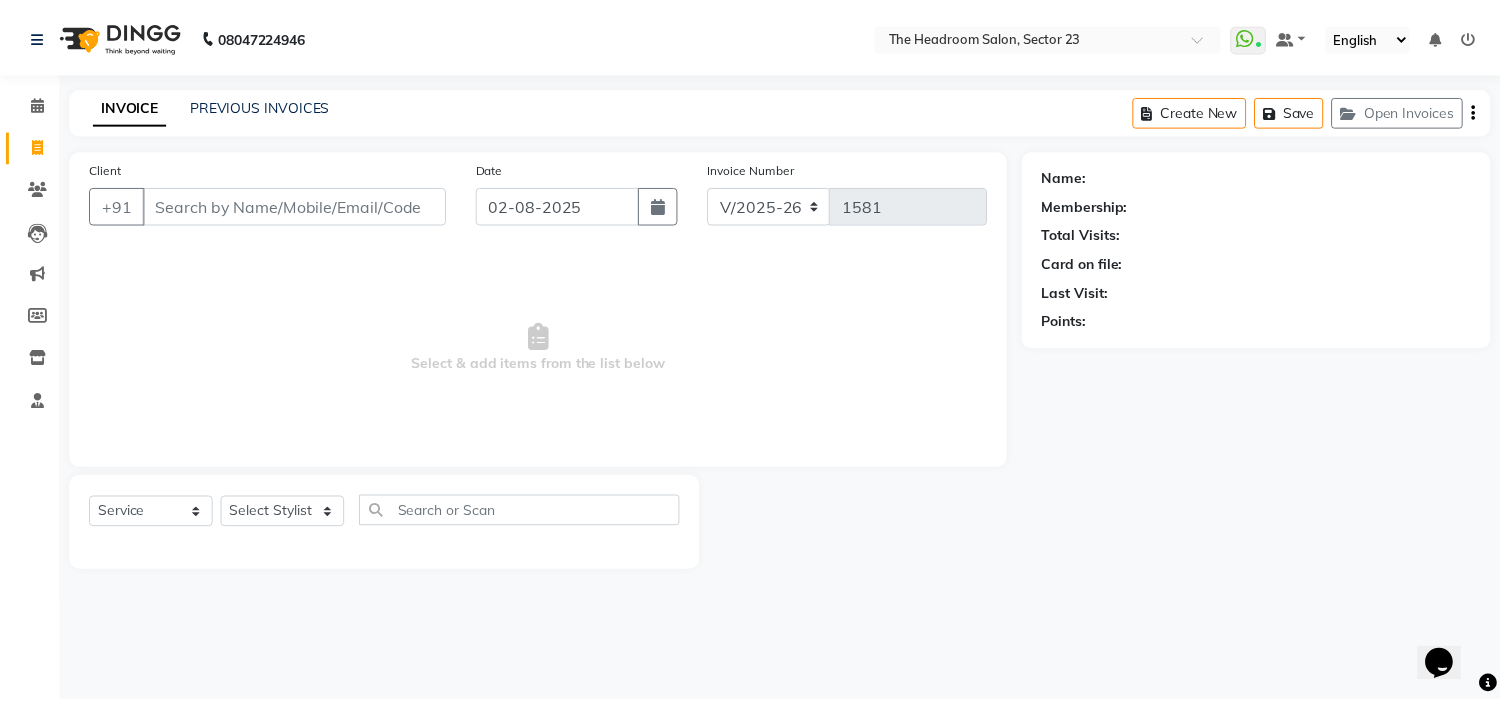 scroll, scrollTop: 0, scrollLeft: 0, axis: both 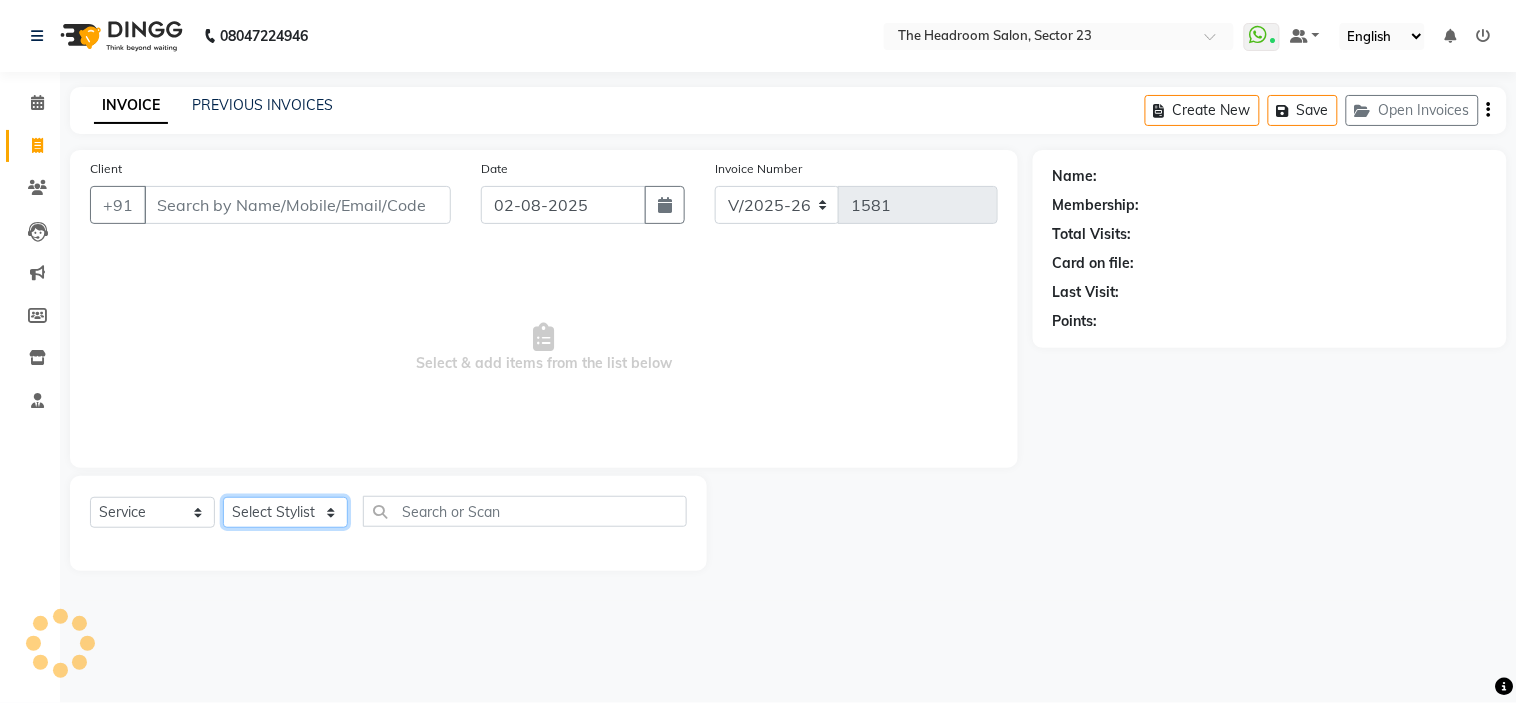 click on "Select Stylist [PERSON] [PERSON] [PERSON] [PERSON] [PERSON] [PERSON] [PERSON] [PERSON] [PERSON]" 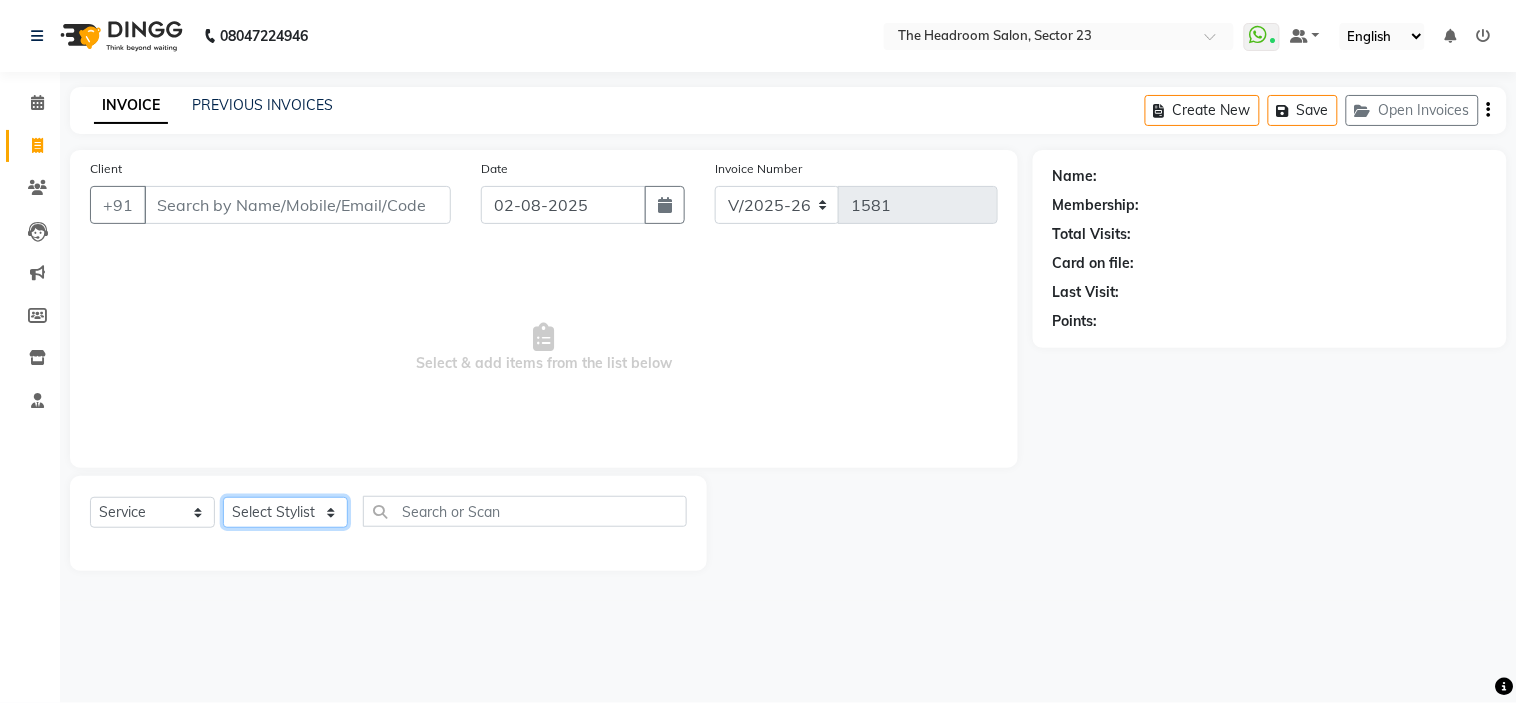 select on "64907" 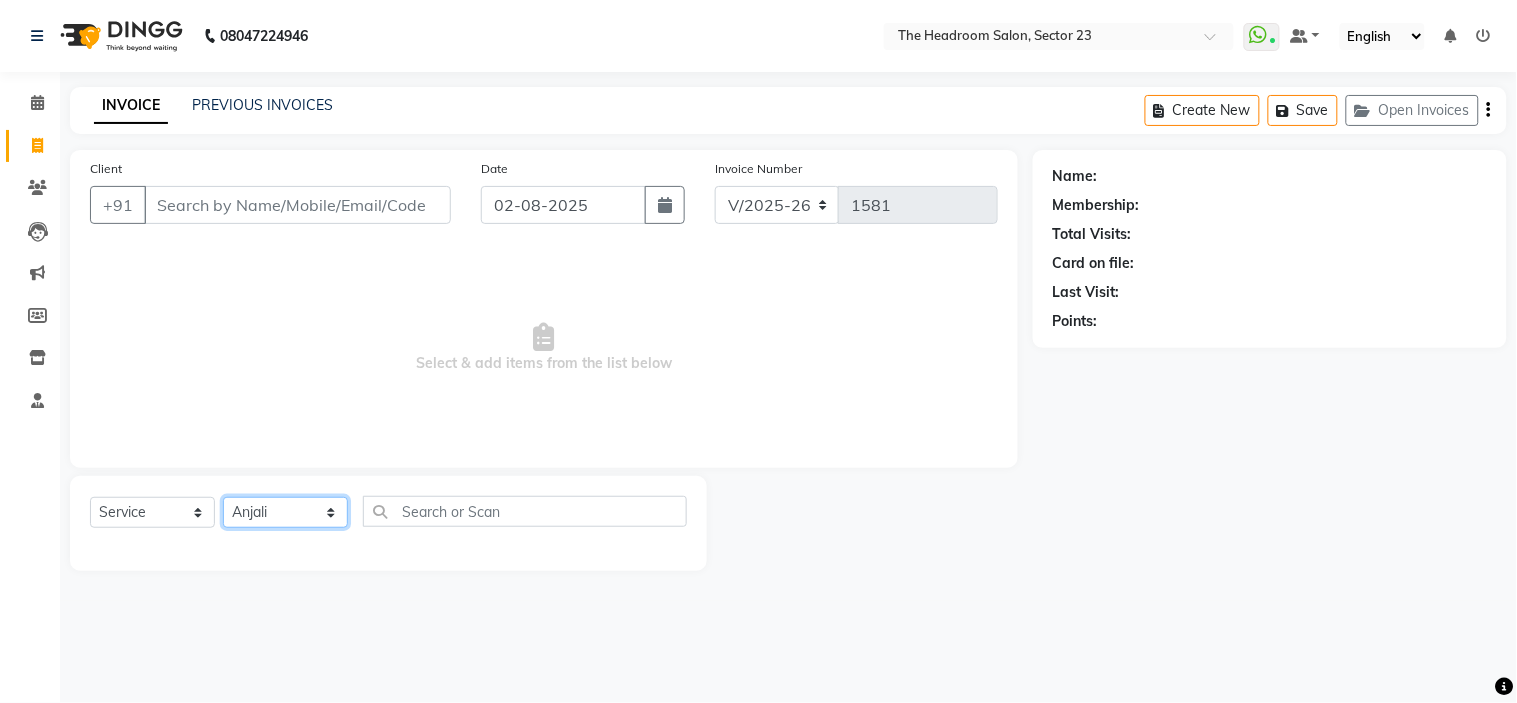 click on "Select Stylist [PERSON] [PERSON] [PERSON] [PERSON] [PERSON] [PERSON] [PERSON] [PERSON] [PERSON]" 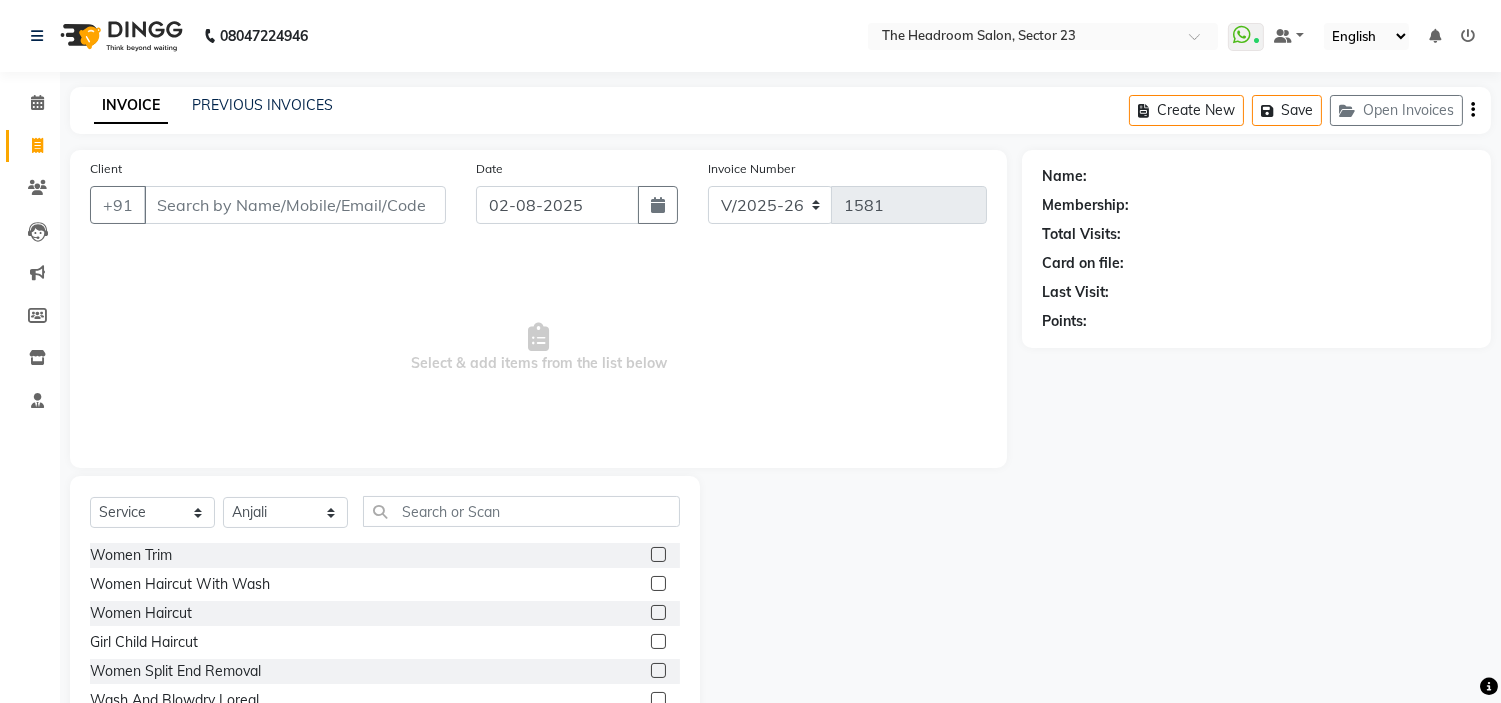 click on "Name: Membership: Total Visits: Card on file: Last Visit:  Points:" 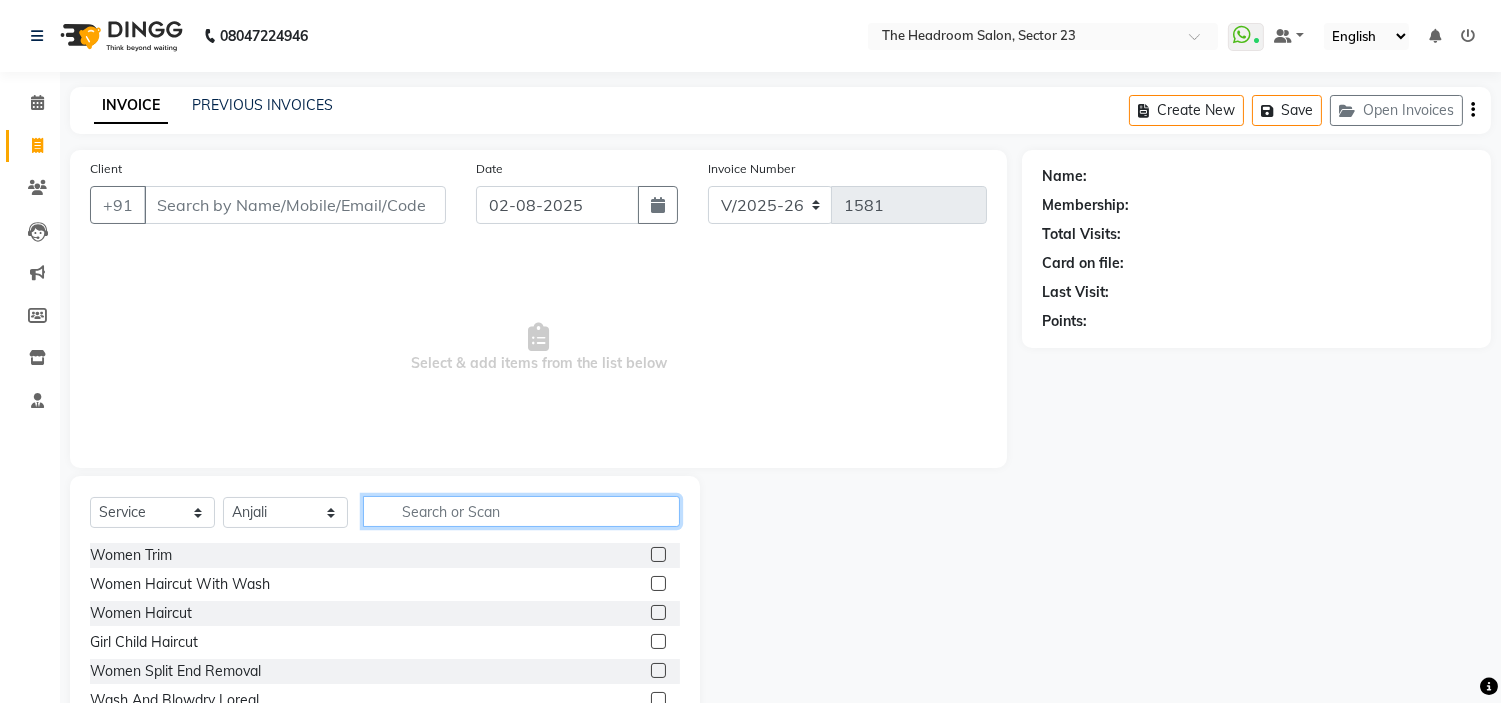 click 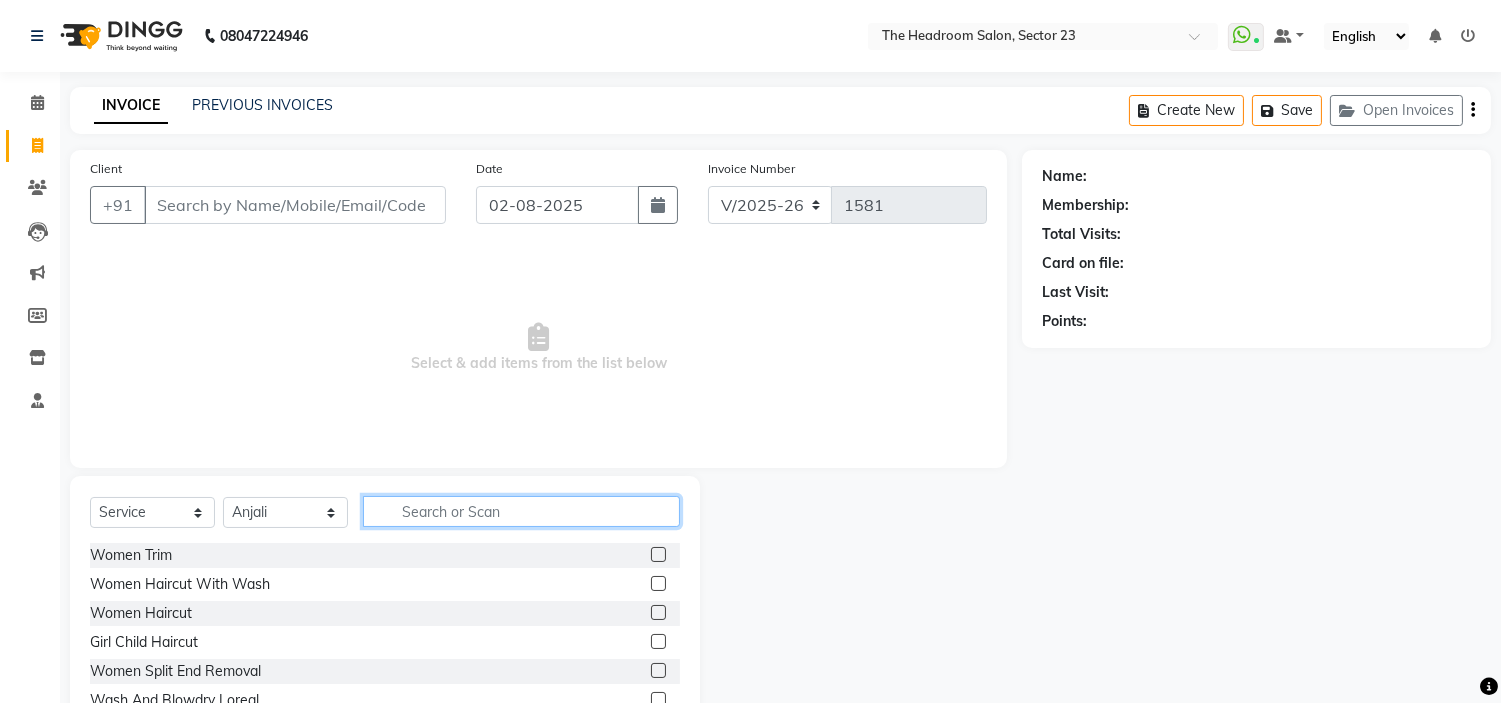 click 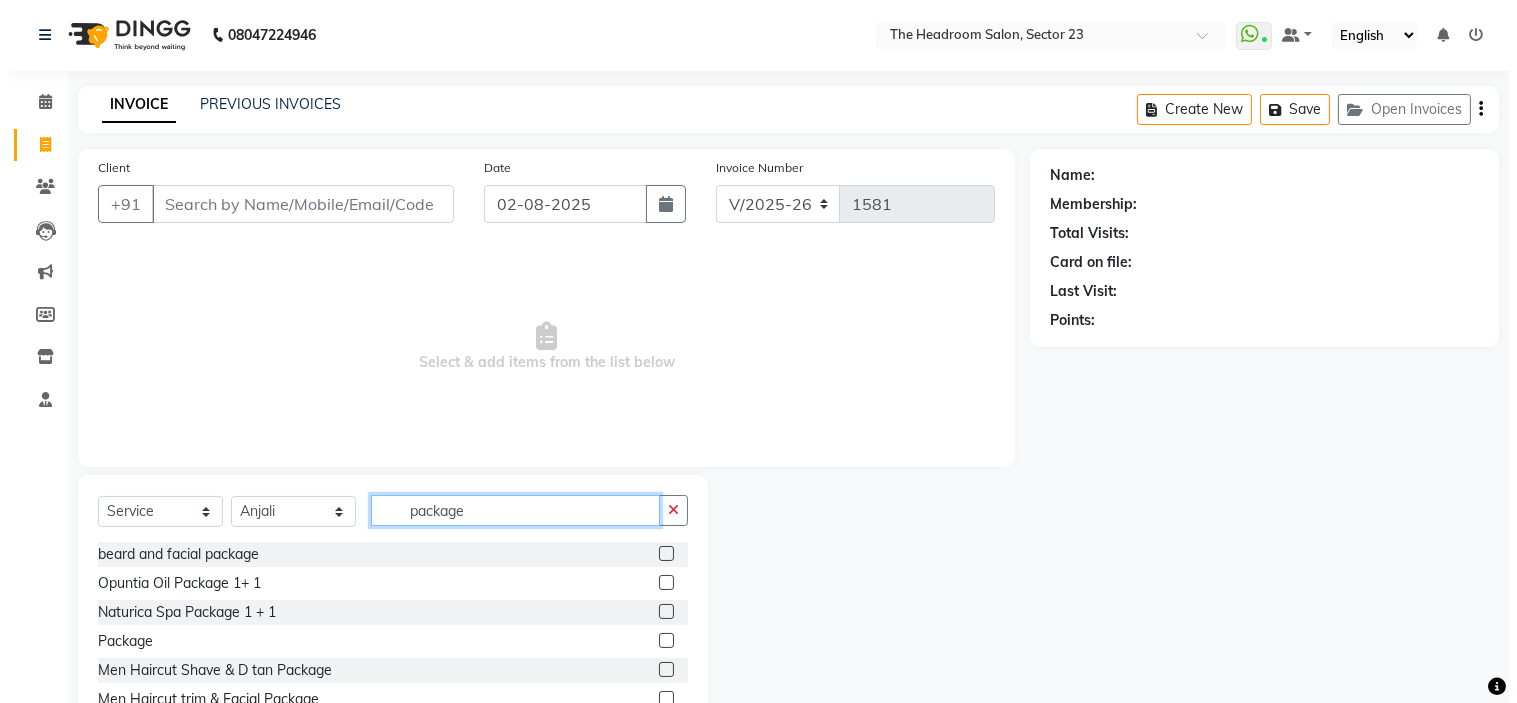scroll, scrollTop: 97, scrollLeft: 0, axis: vertical 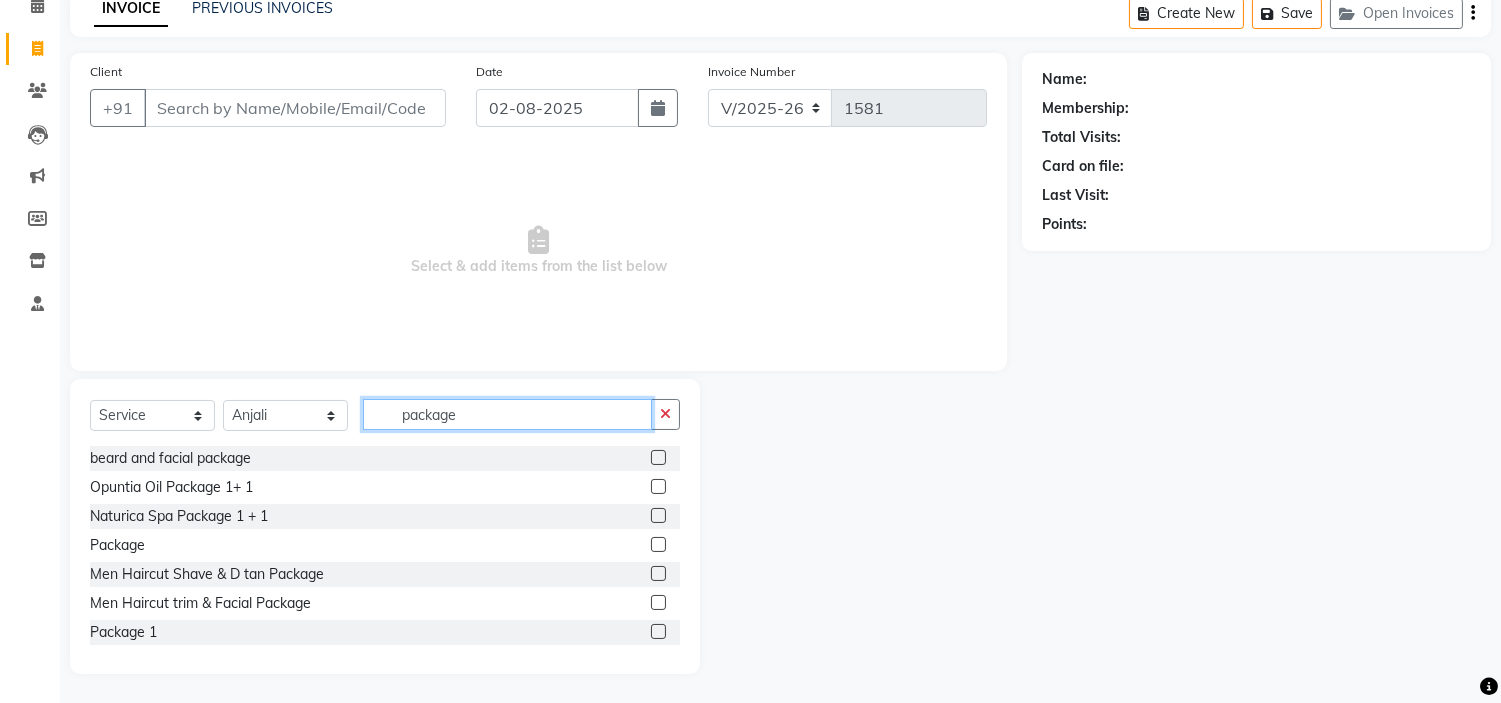 type on "package" 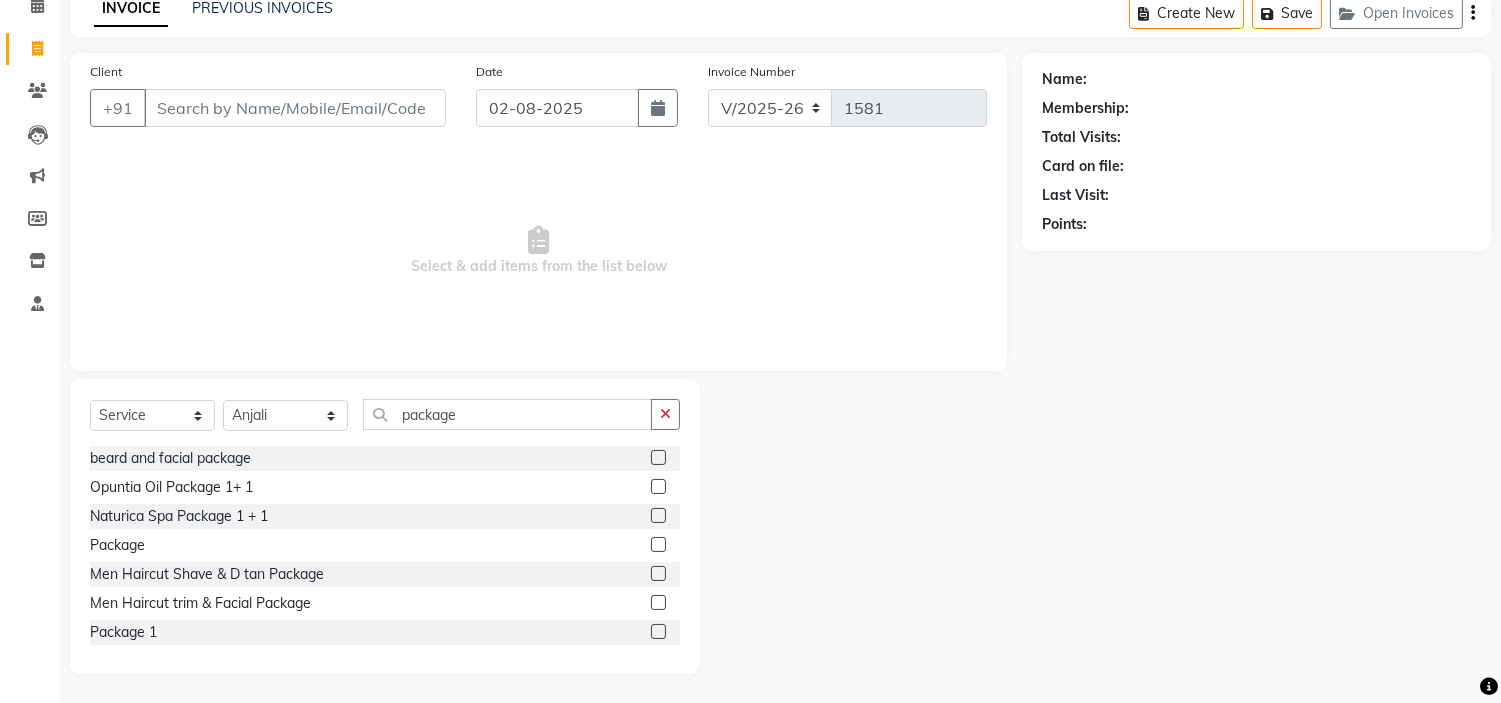 click 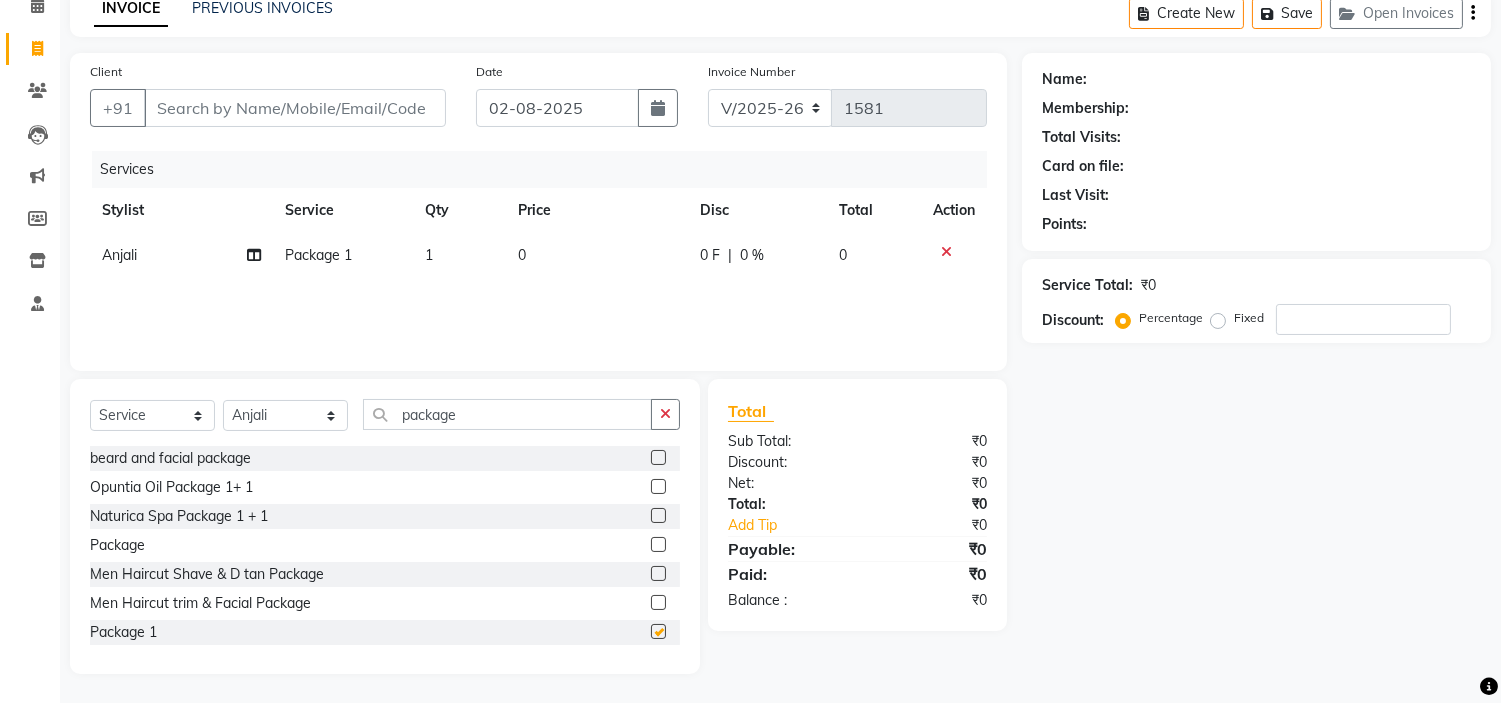 checkbox on "false" 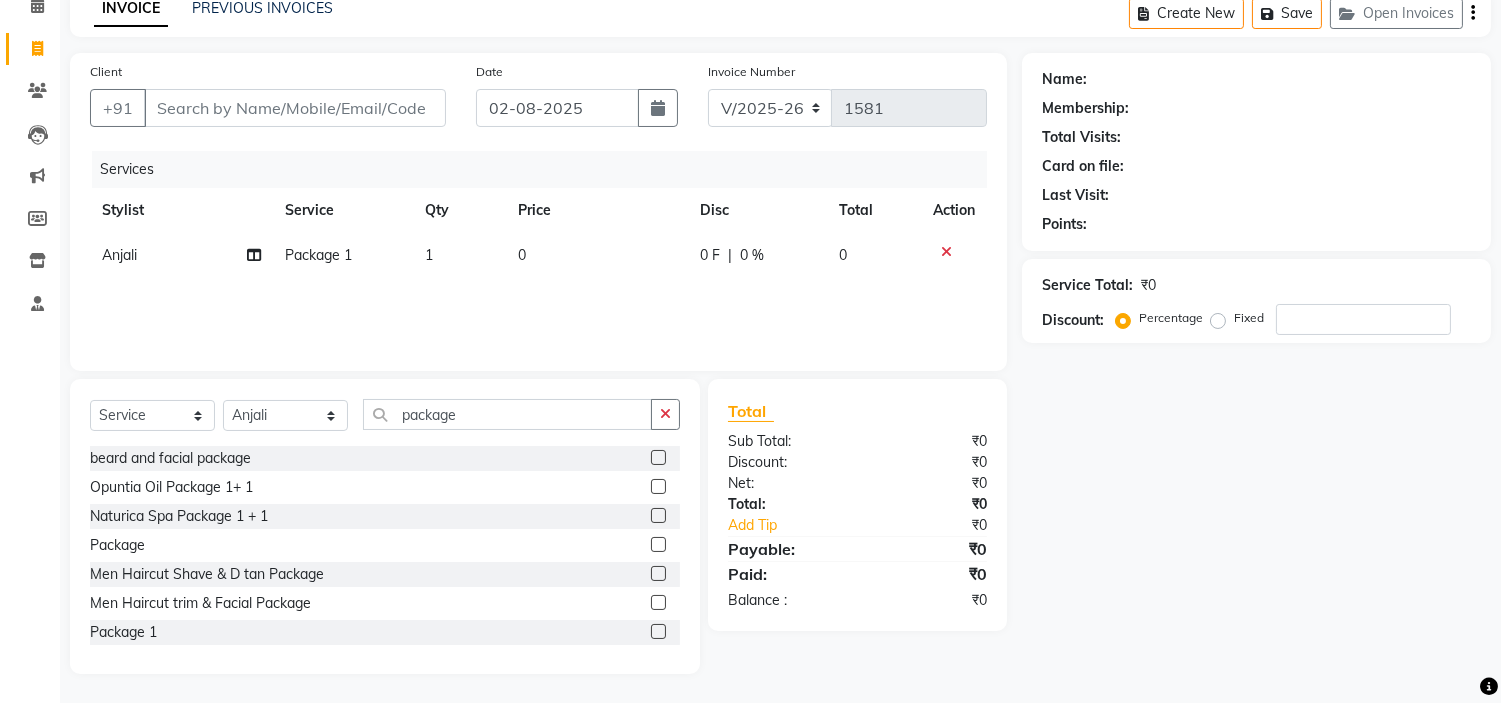 click on "0" 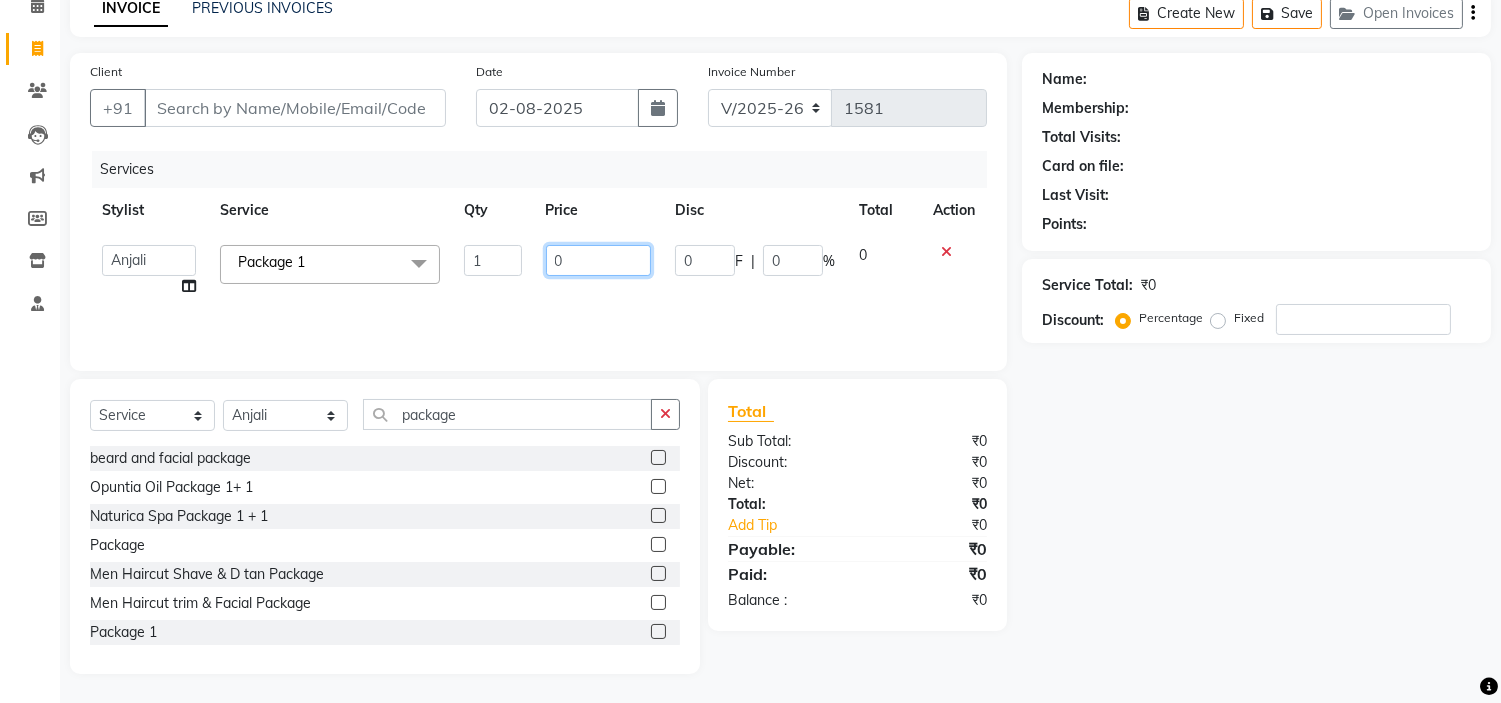 click on "0" 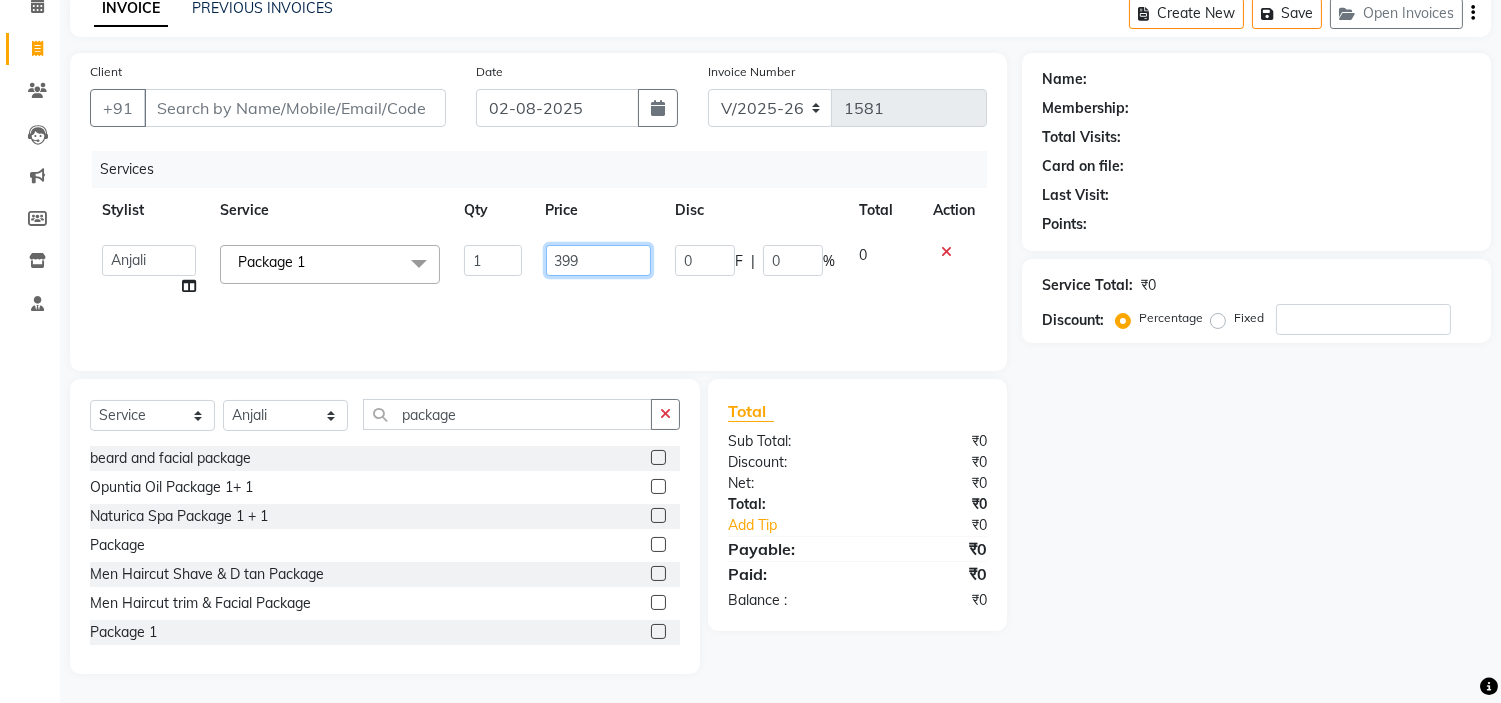 type on "3999" 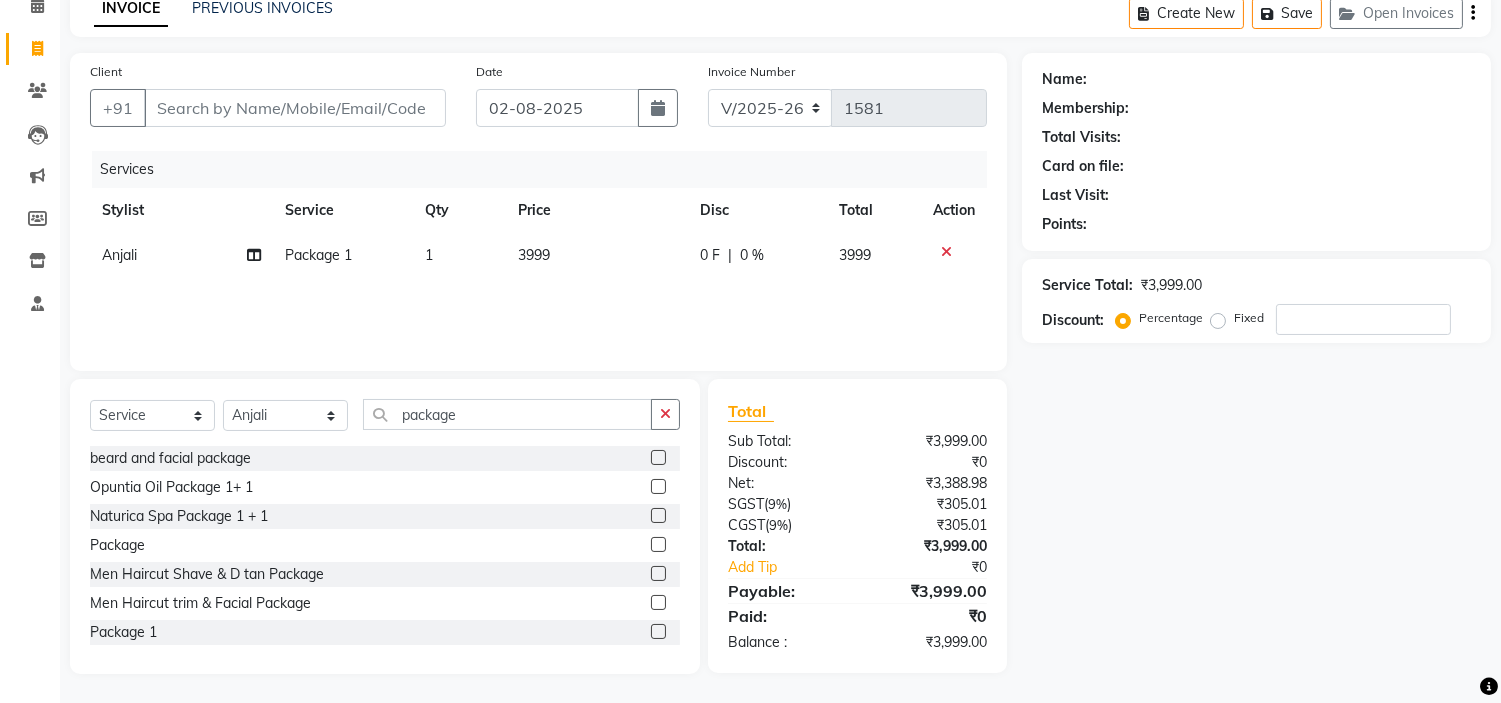 click on "Name: Membership: Total Visits: Card on file: Last Visit:  Points:  Service Total:  ₹3,999.00  Discount:  Percentage   Fixed" 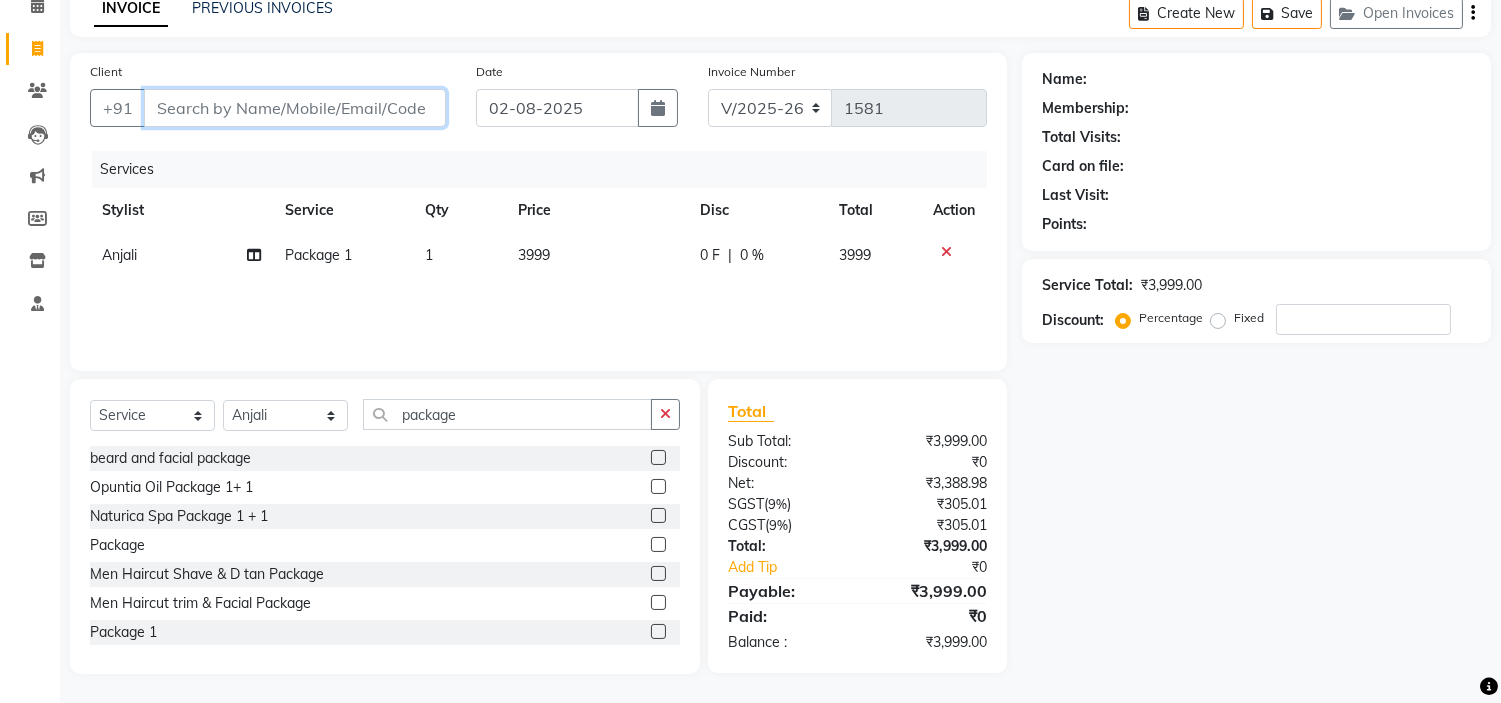 click on "Client" at bounding box center (295, 108) 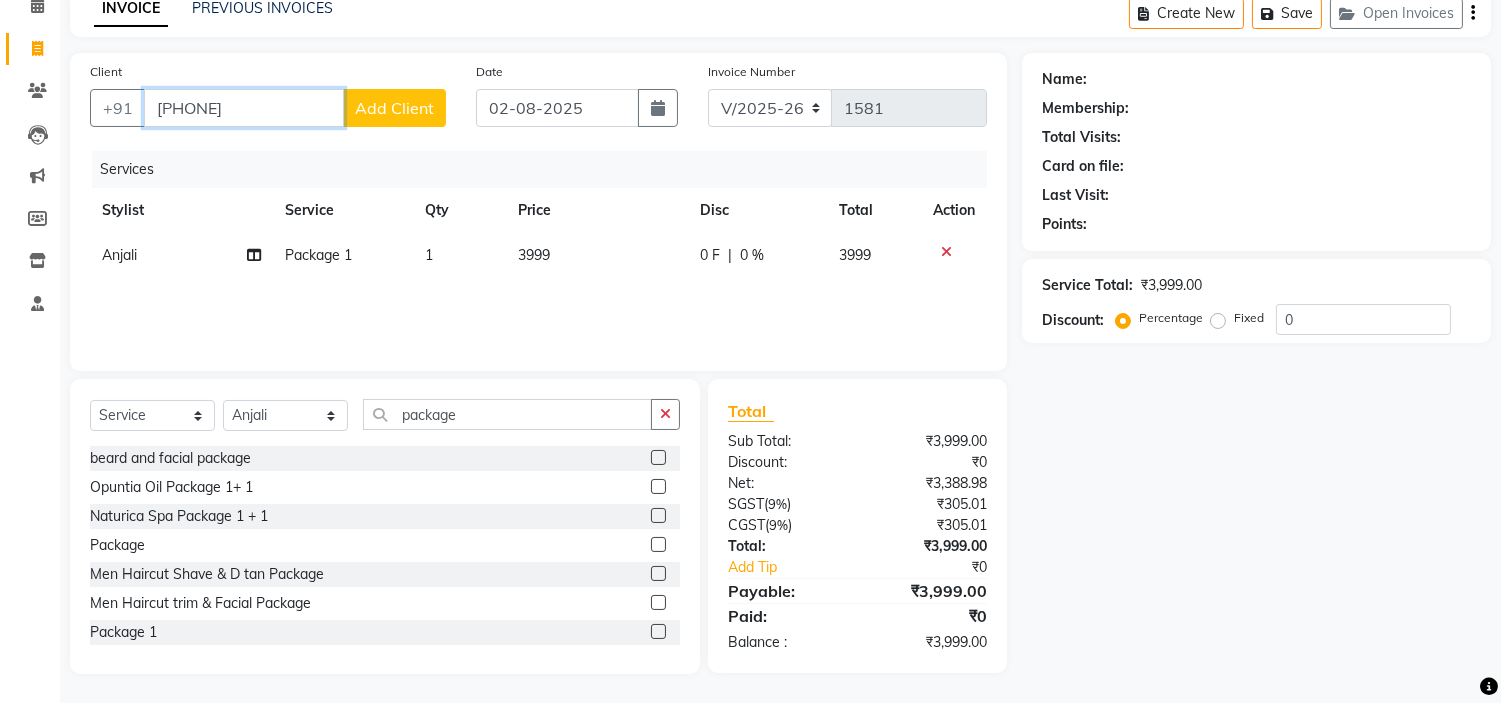 type on "[PHONE]" 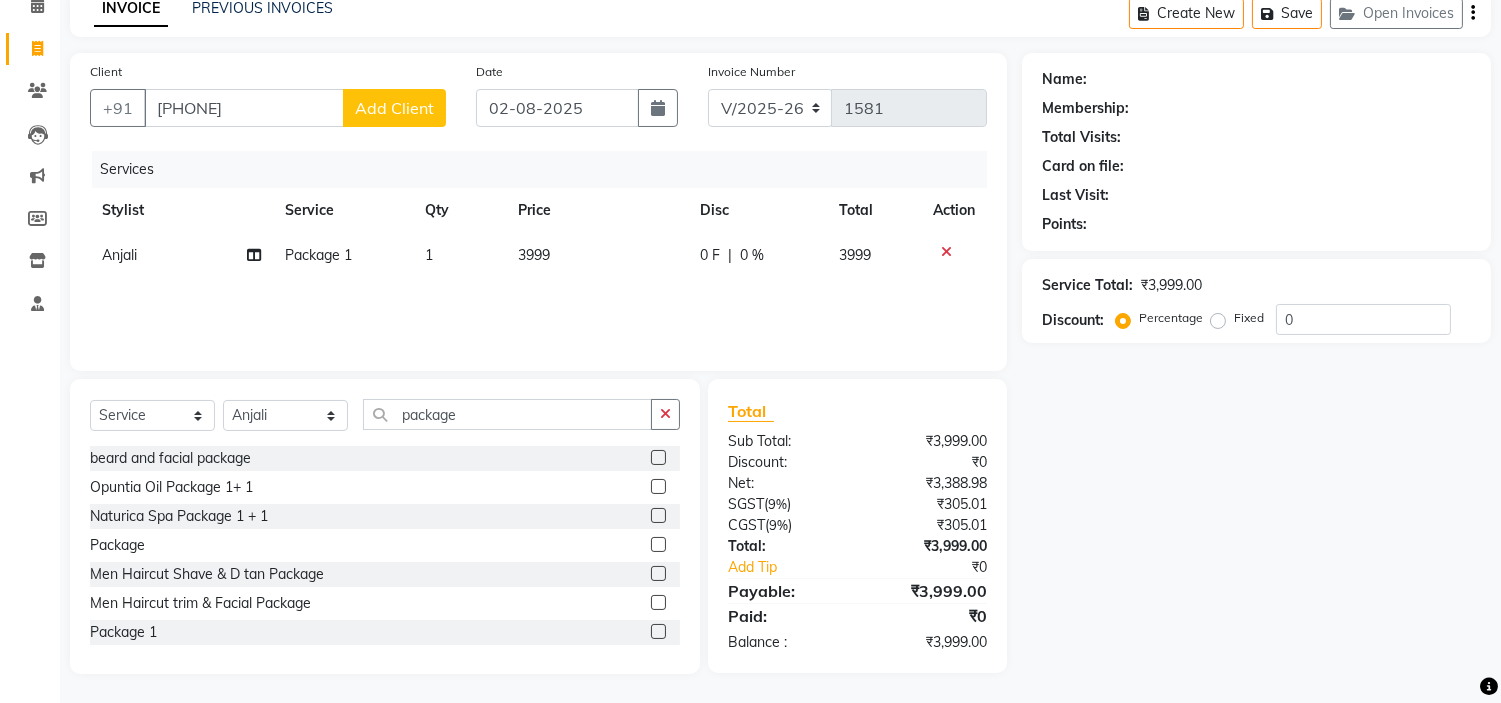 click on "Add Client" 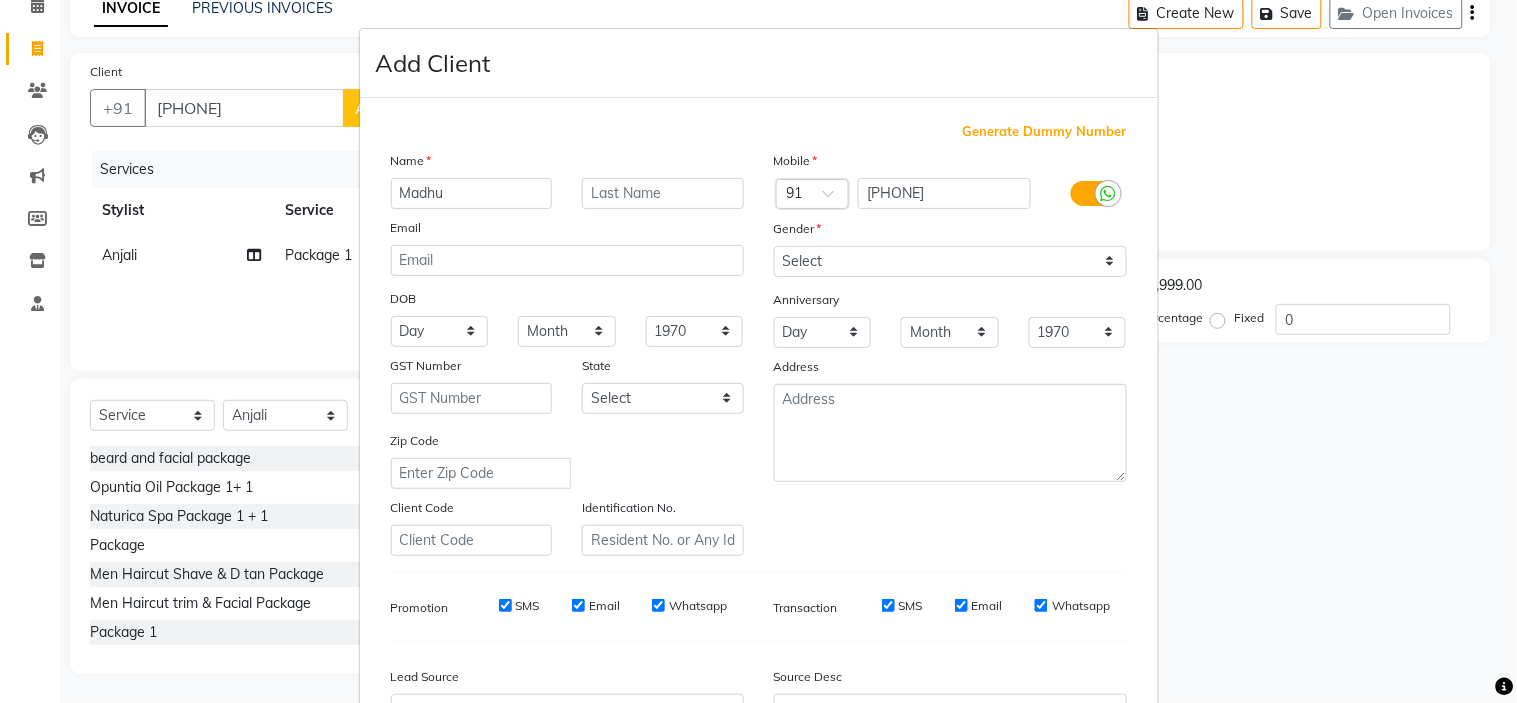 type on "Madhu" 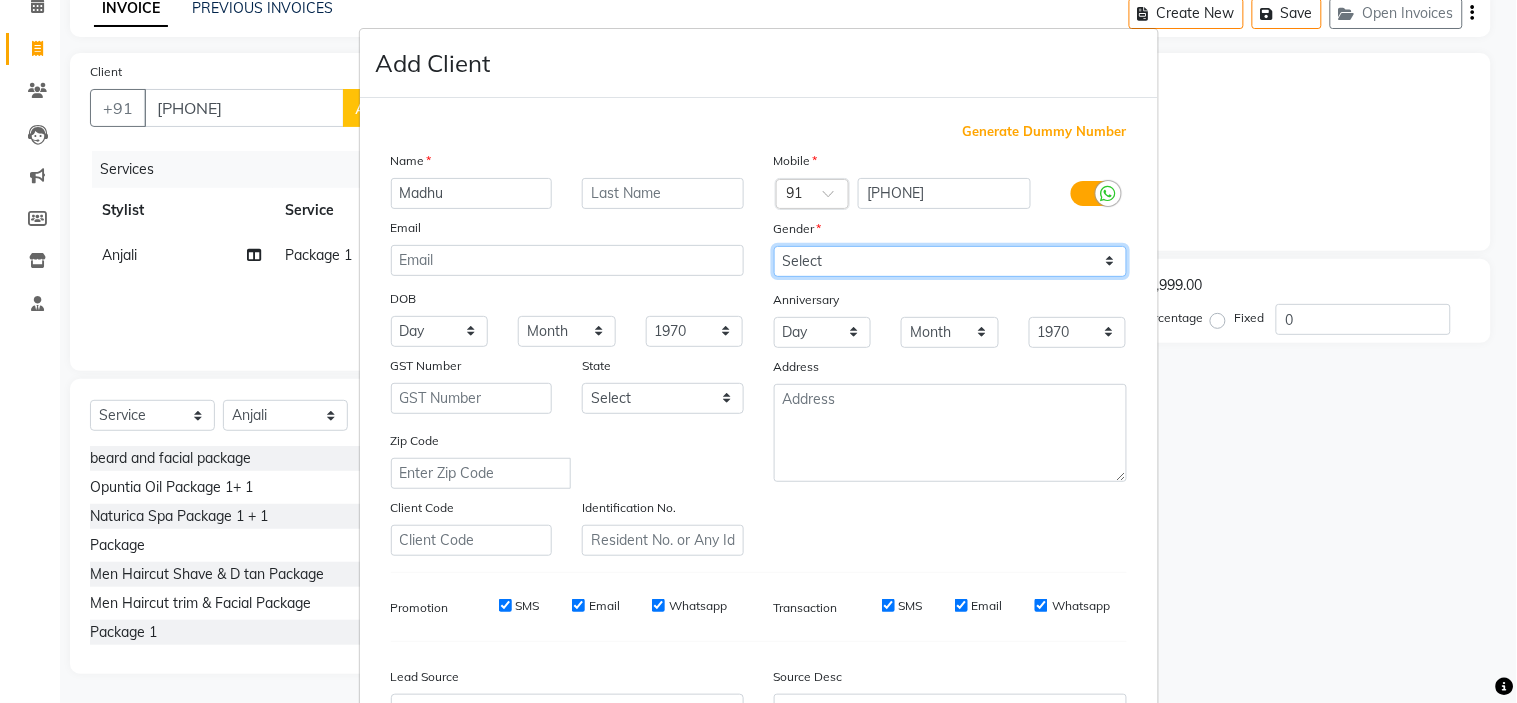 click on "Select Male Female Other Prefer Not To Say" at bounding box center [950, 261] 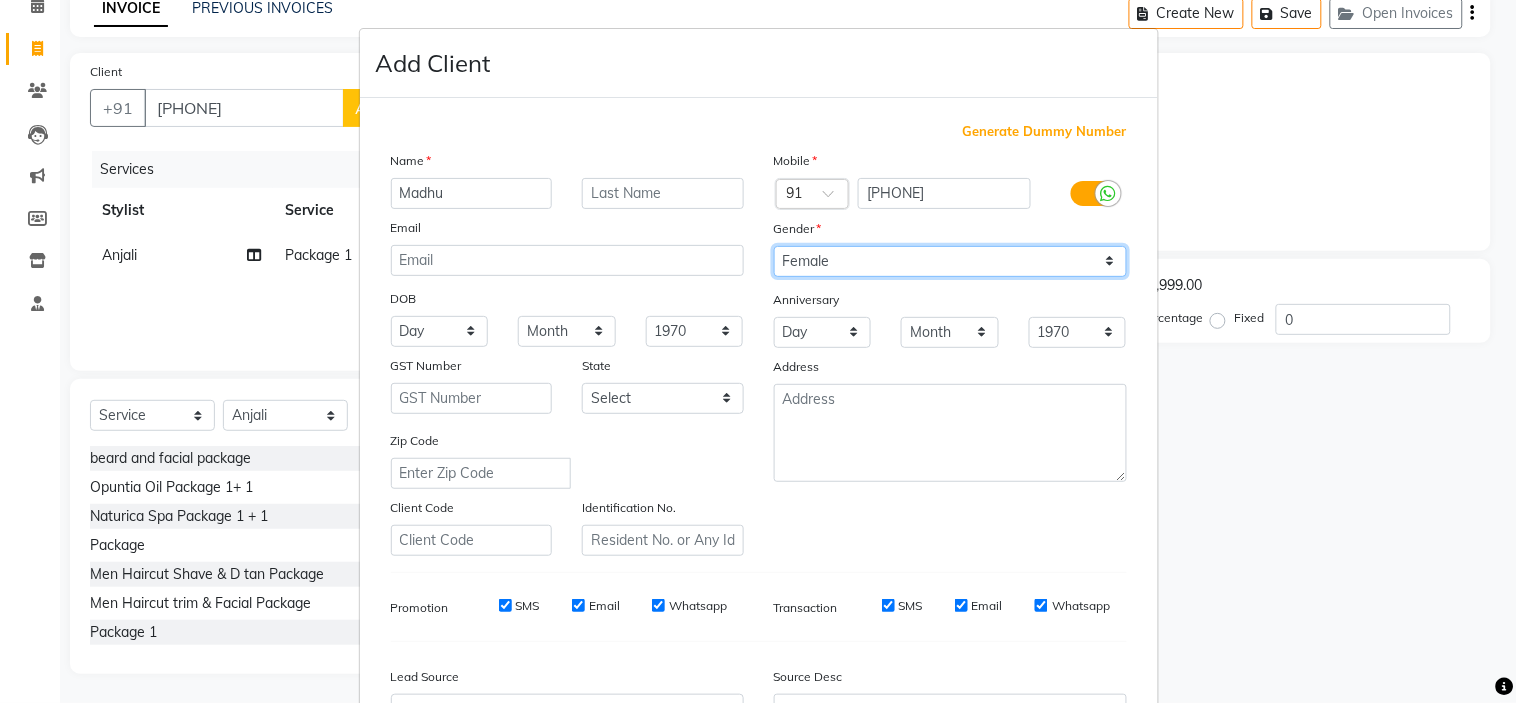 click on "Select Male Female Other Prefer Not To Say" at bounding box center [950, 261] 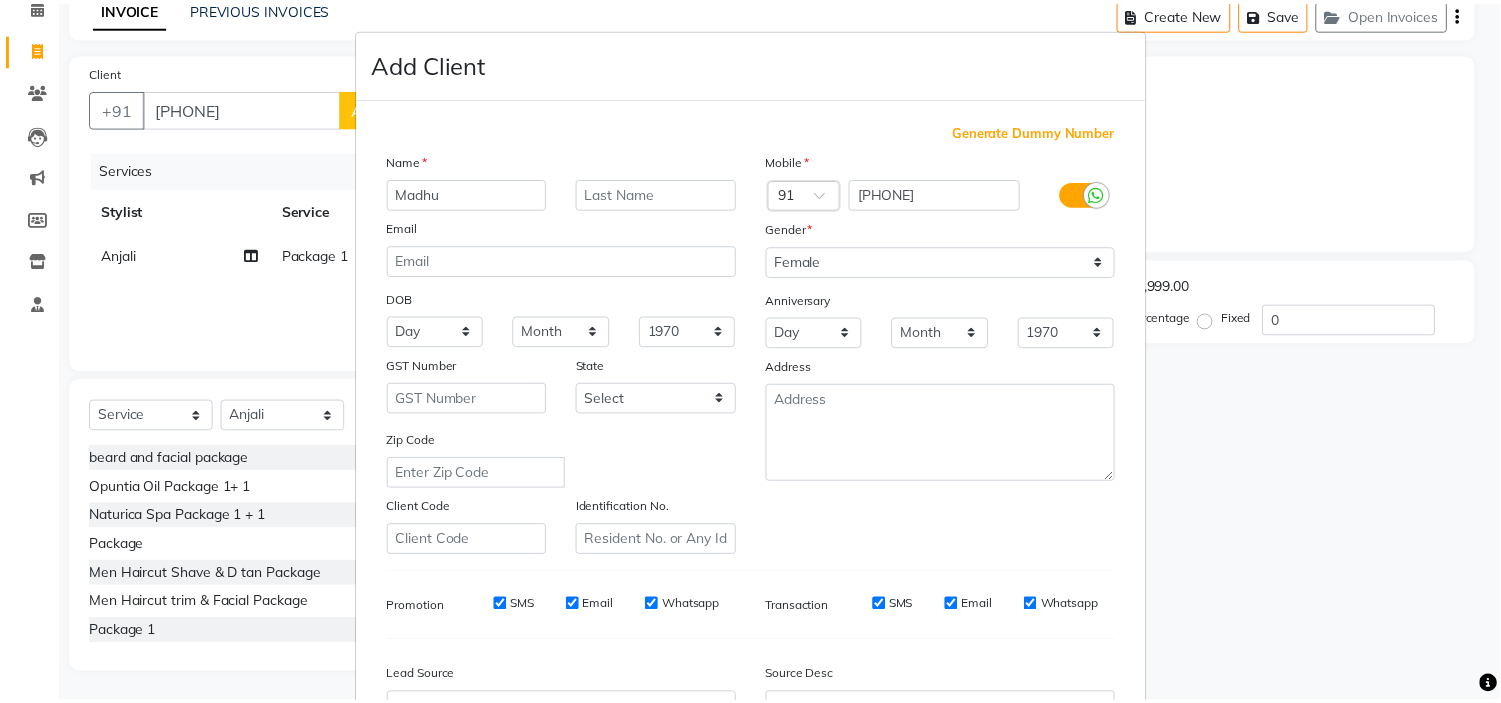 scroll, scrollTop: 221, scrollLeft: 0, axis: vertical 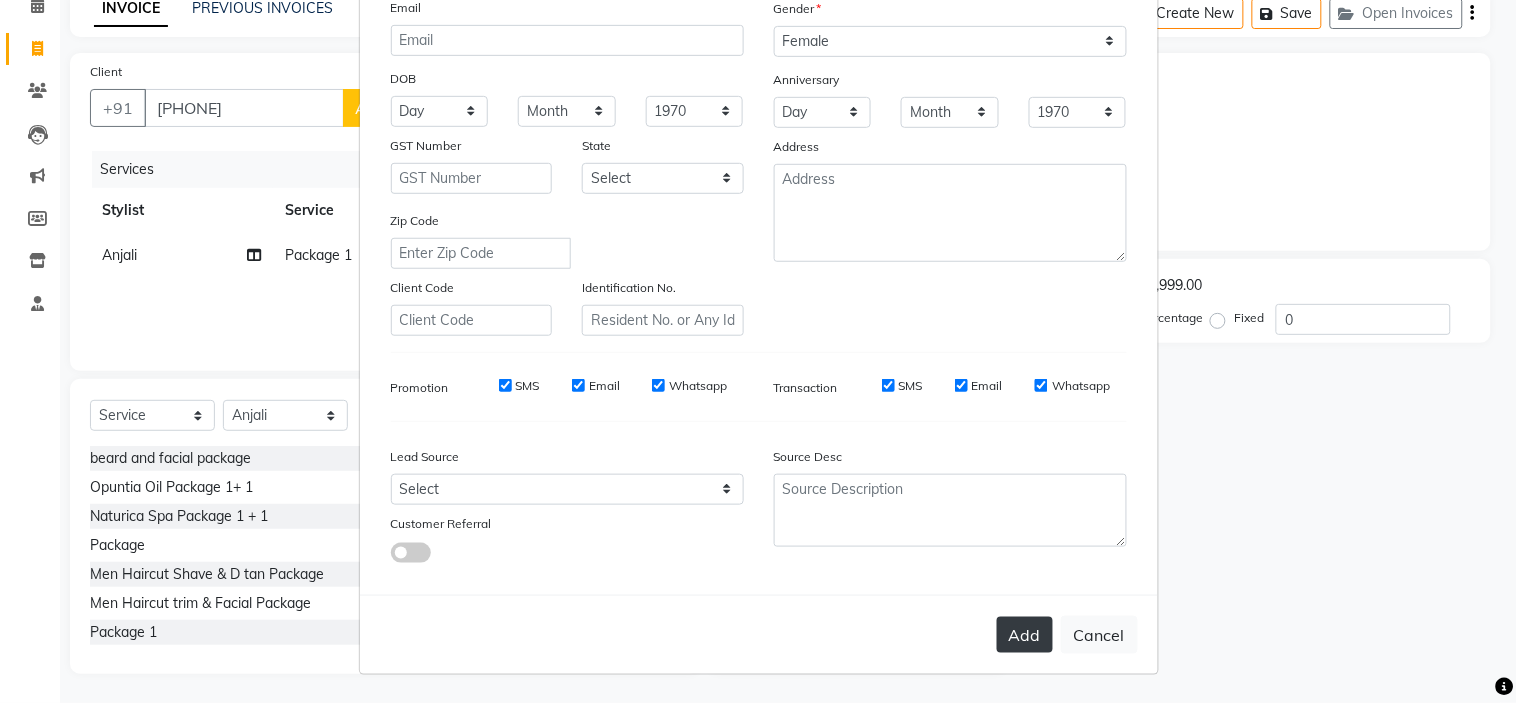 click on "Add" at bounding box center (1025, 635) 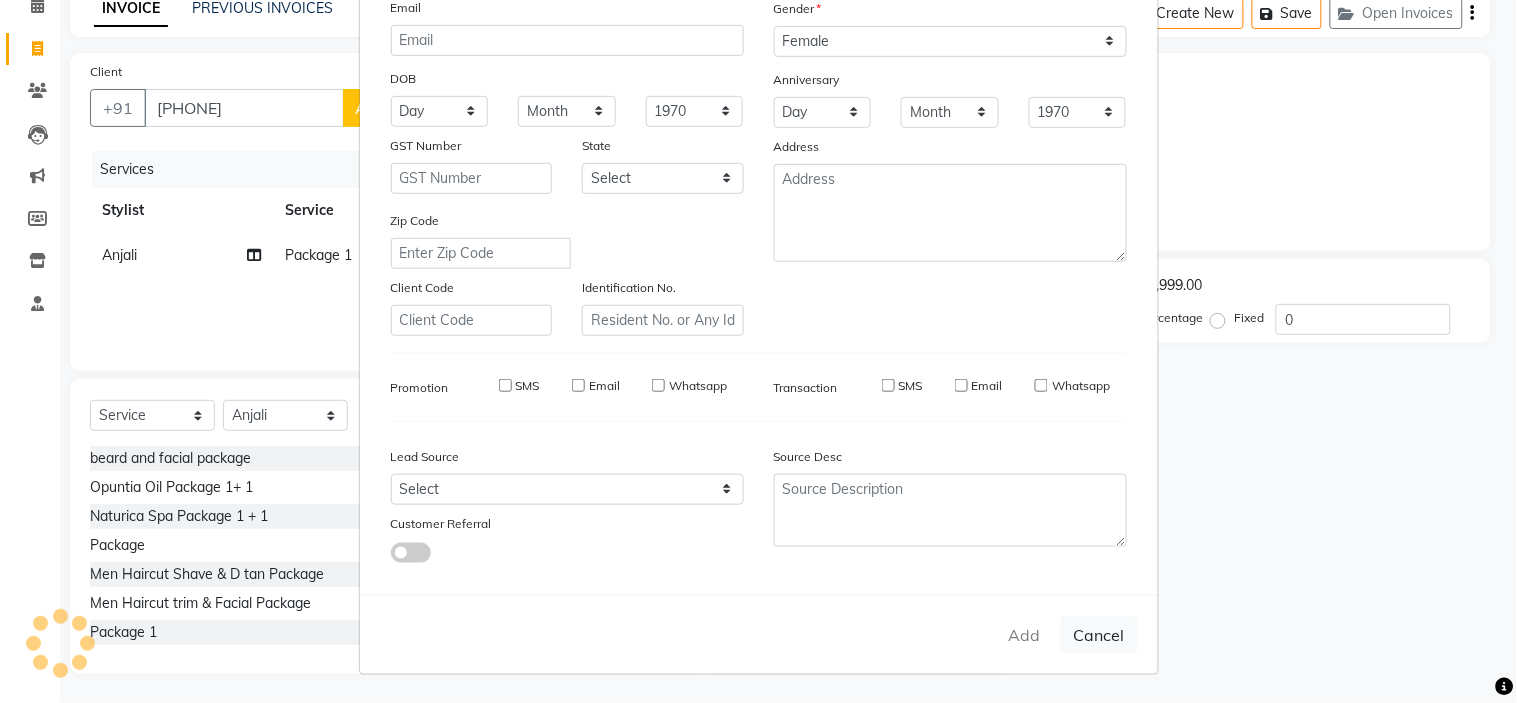 type on "99******24" 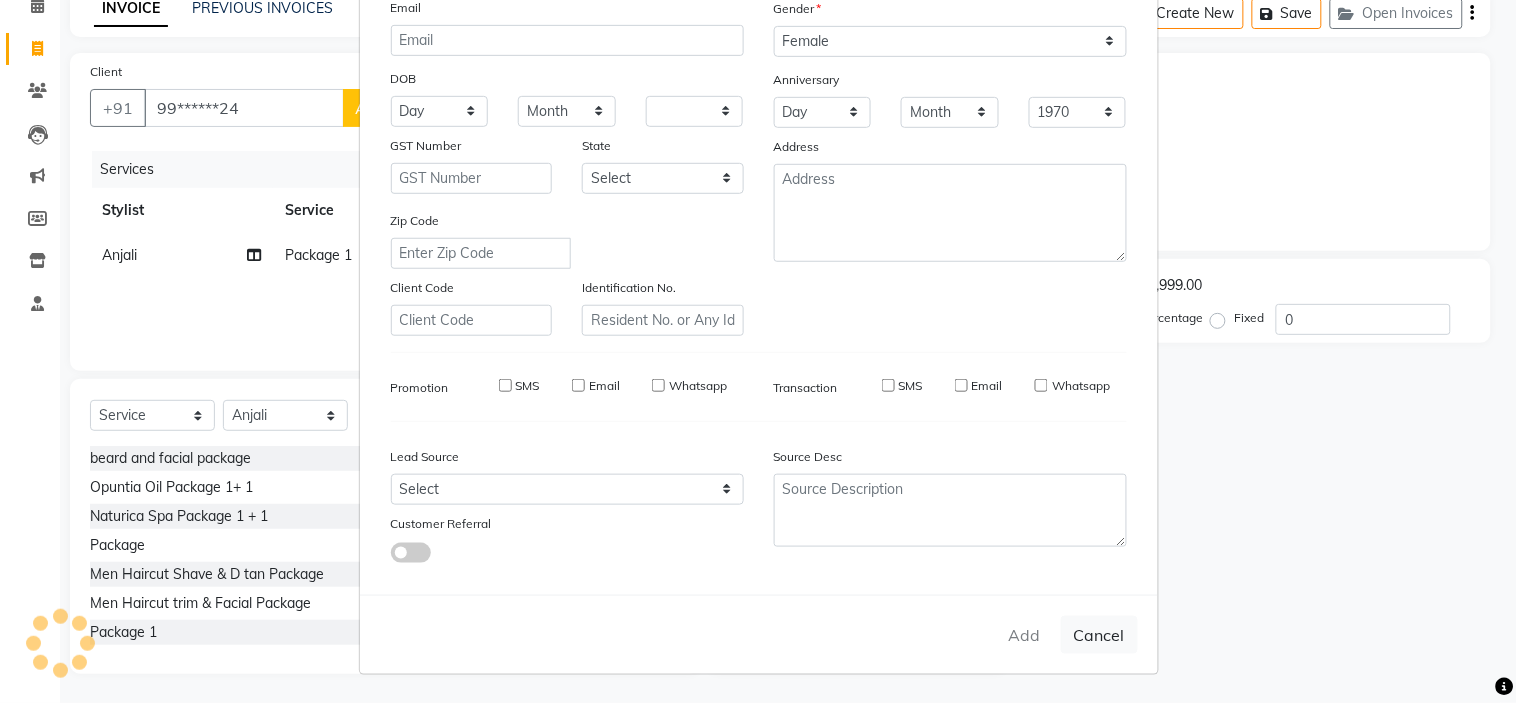 select 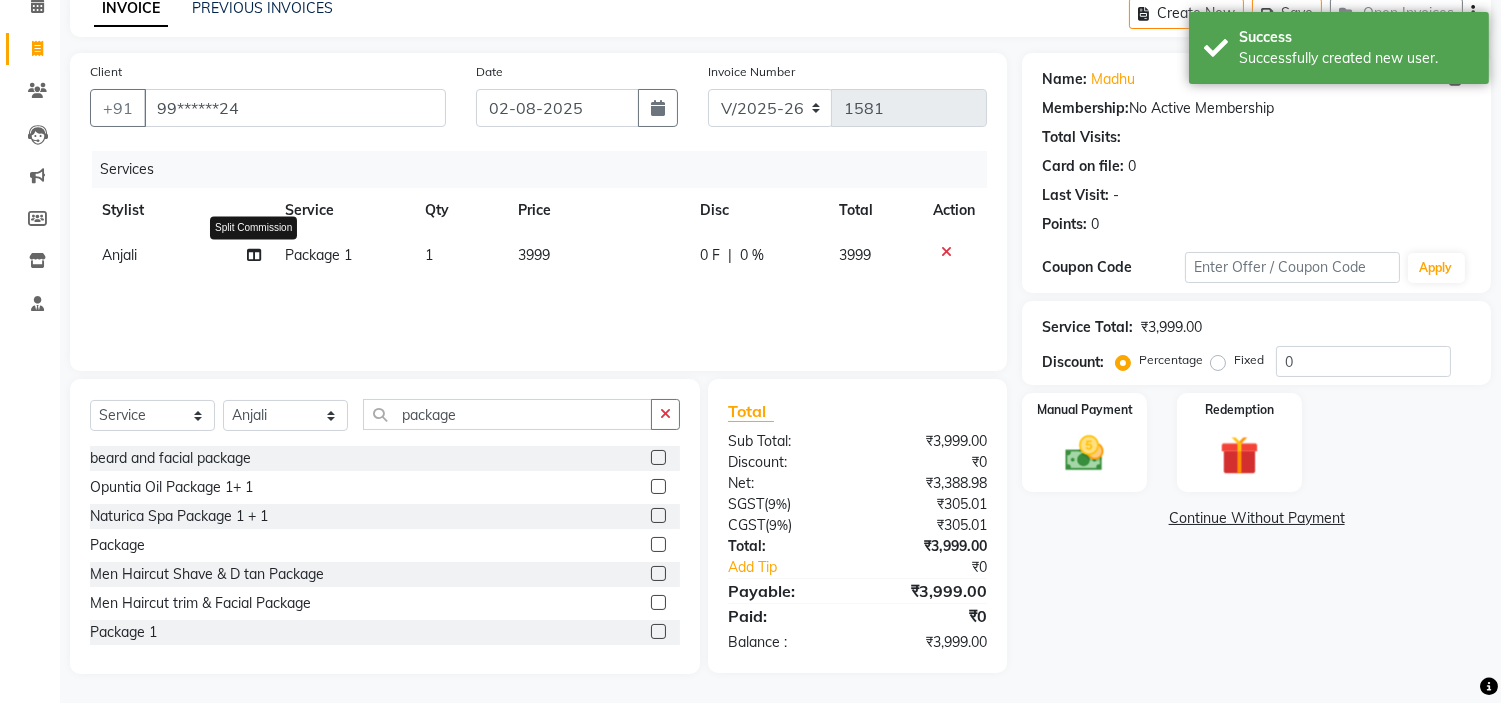 click 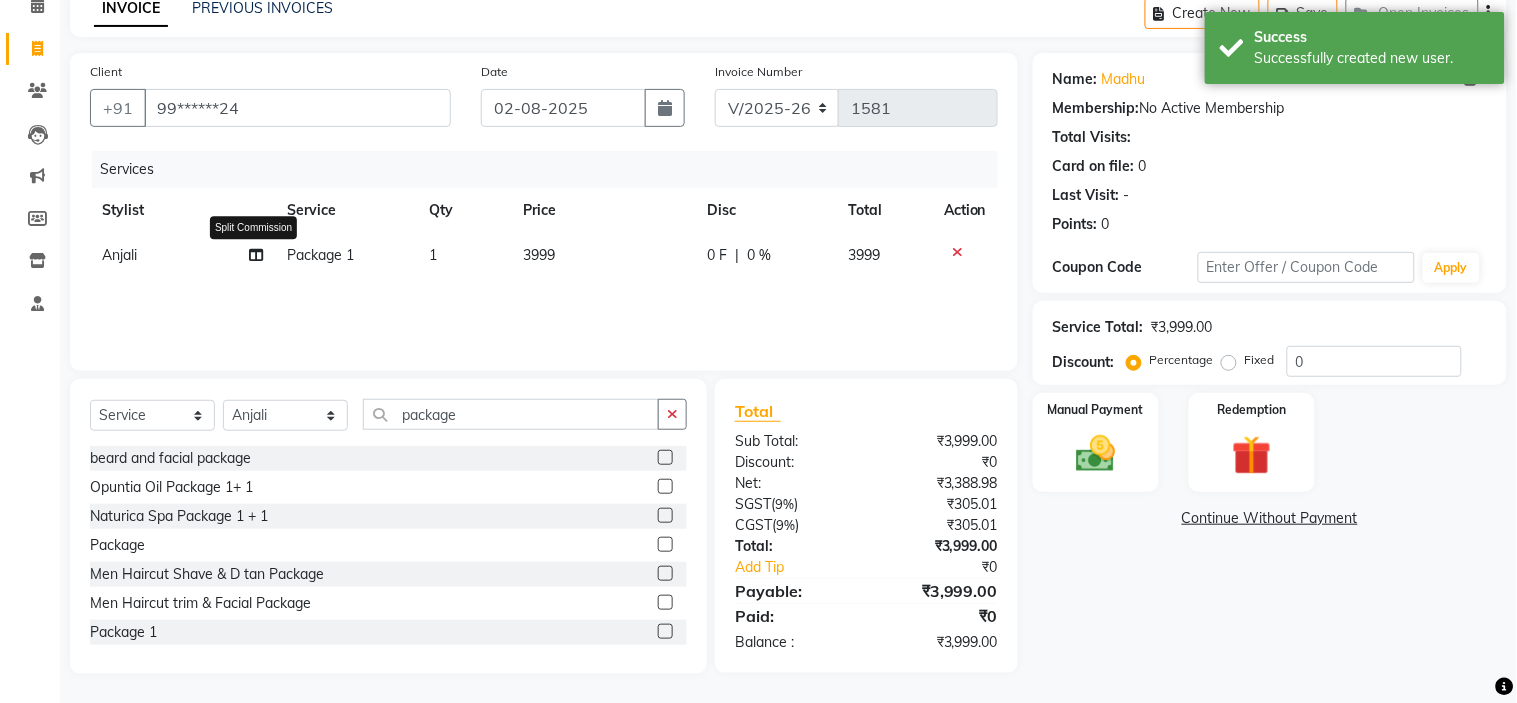select on "64907" 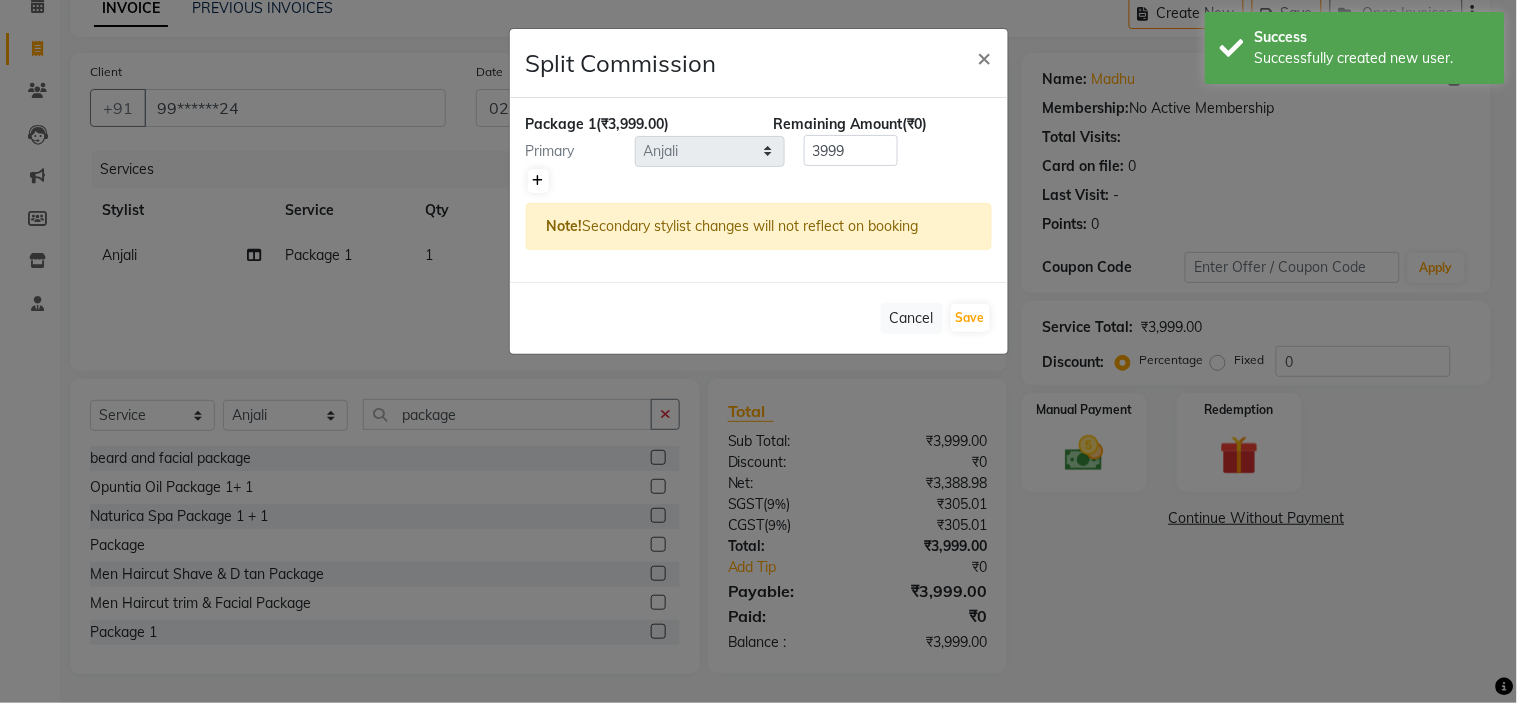 click 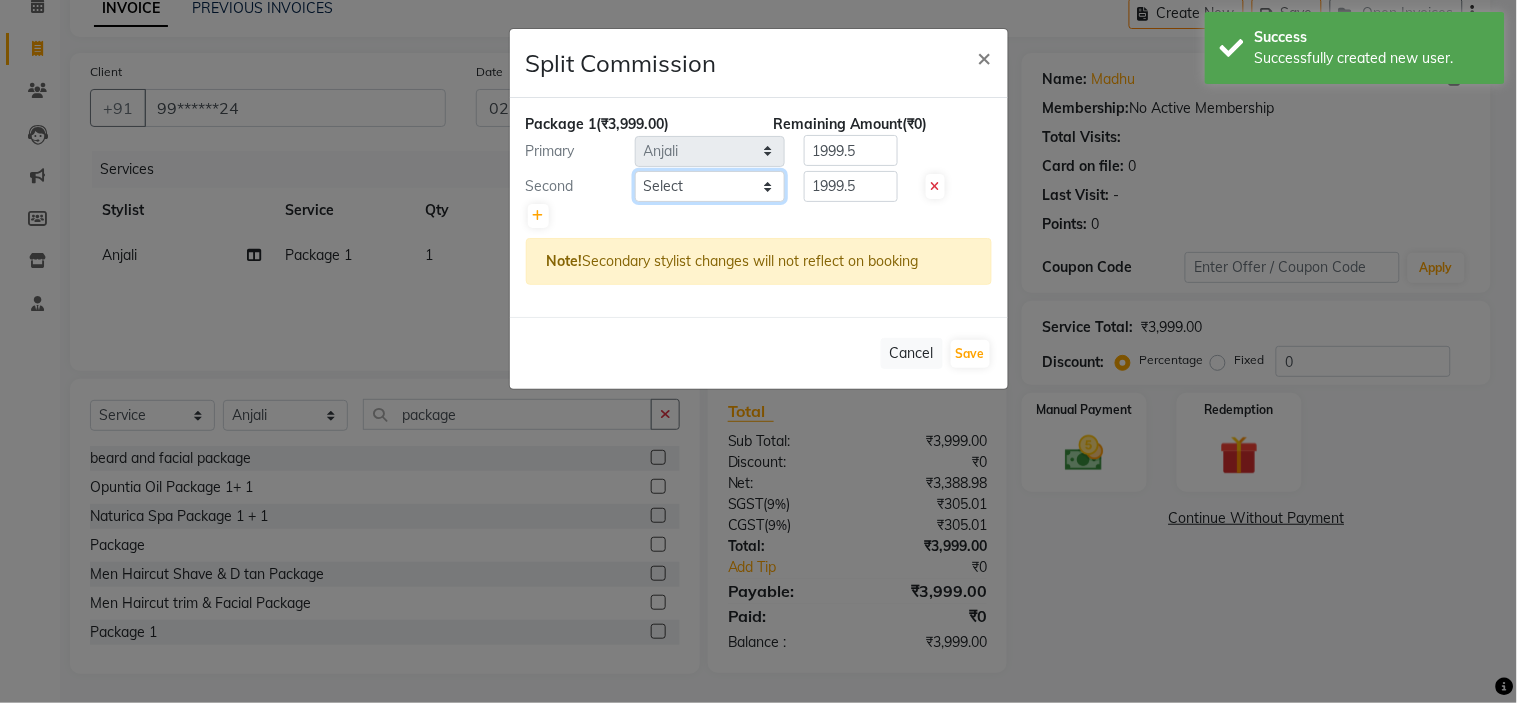 click on "Select  [PERSON]   [PERSON]   [PERSON]   [PERSON]   [PERSON]   [PERSON]   [PERSON]   [PERSON]   [PERSON]" 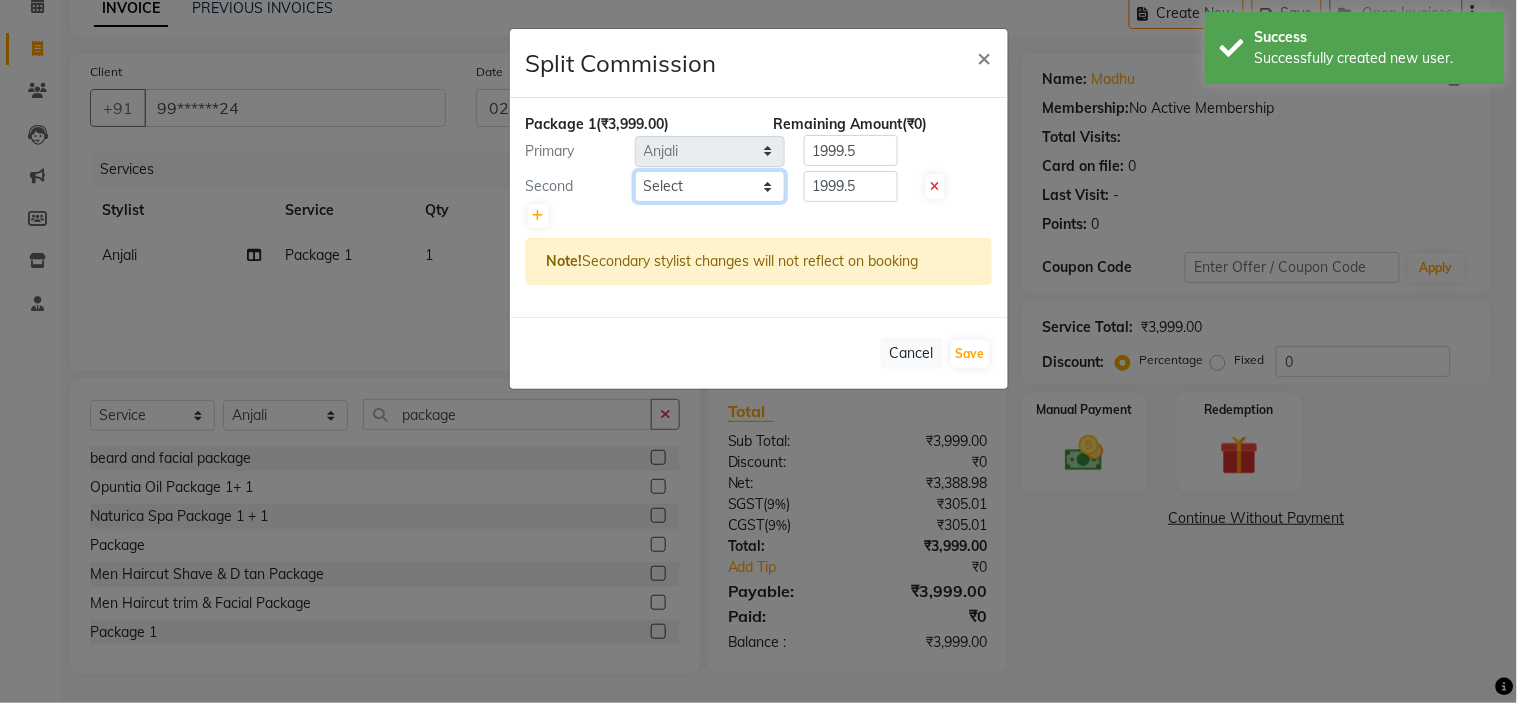 select on "53421" 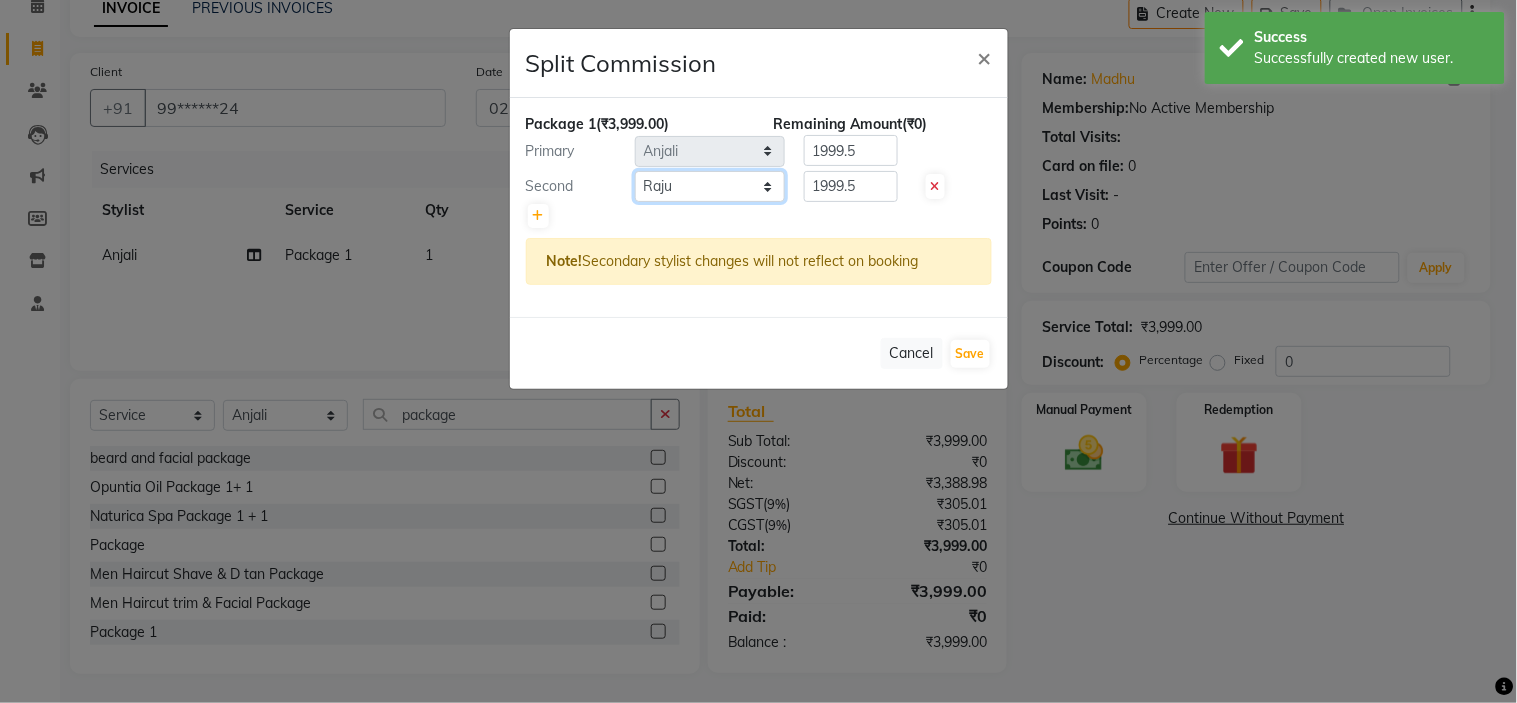 click on "Select  [PERSON]   [PERSON]   [PERSON]   [PERSON]   [PERSON]   [PERSON]   [PERSON]   [PERSON]   [PERSON]" 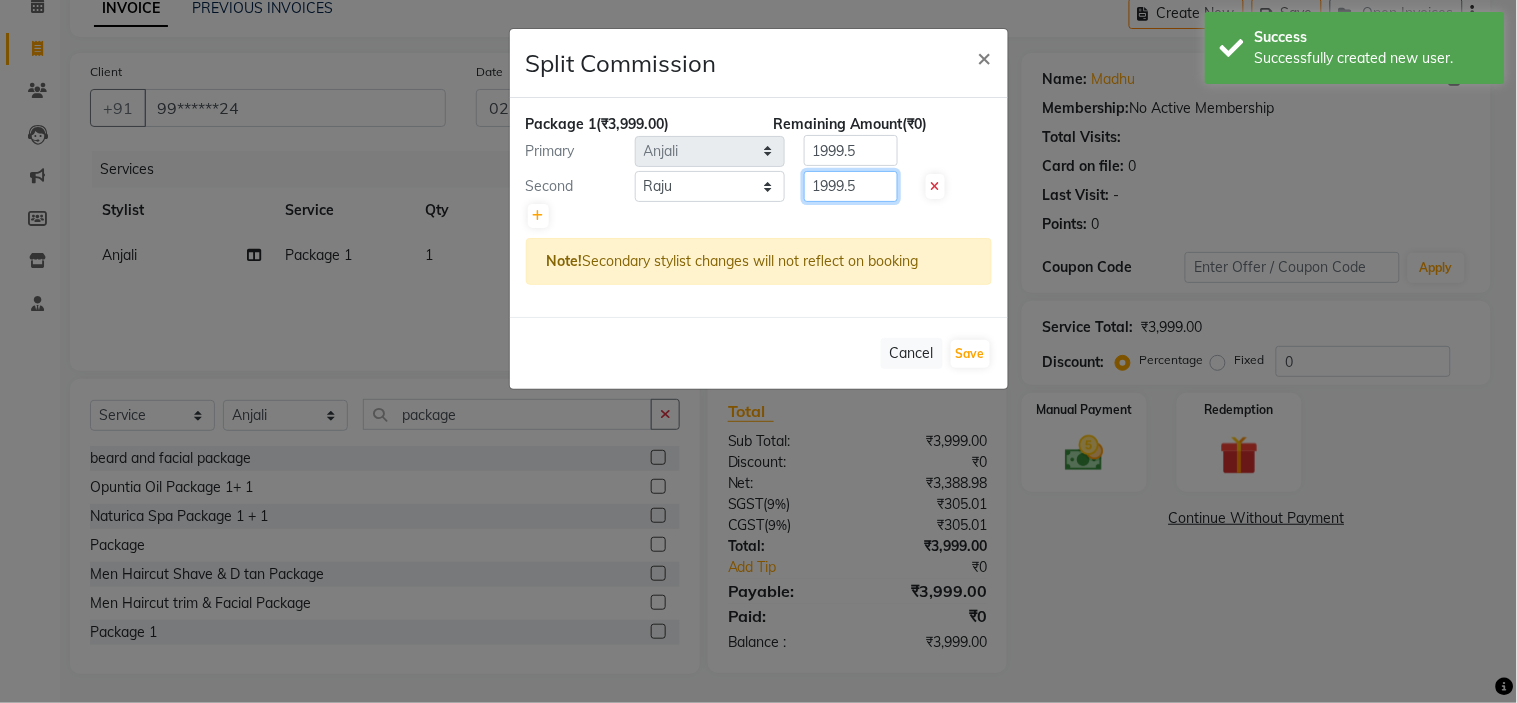 click on "1999.5" 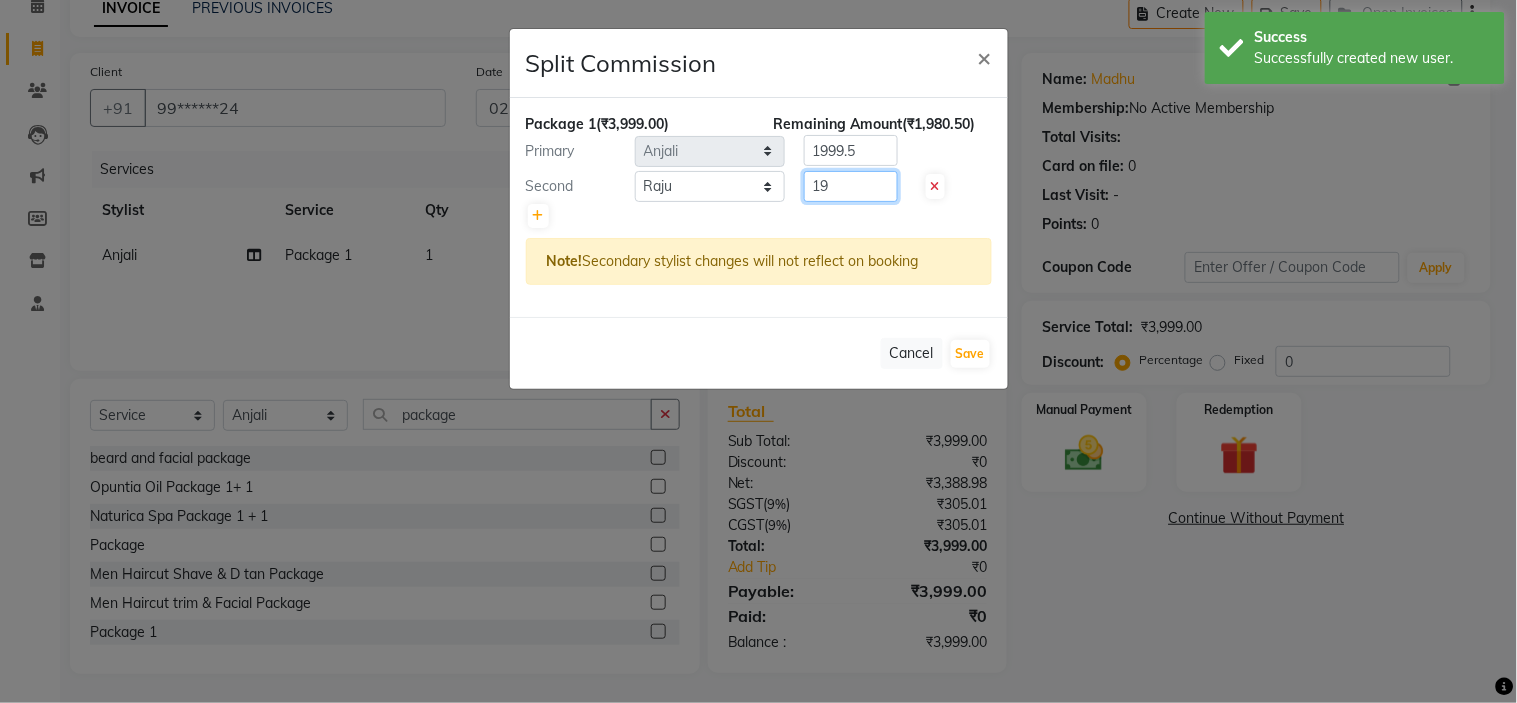 type on "1" 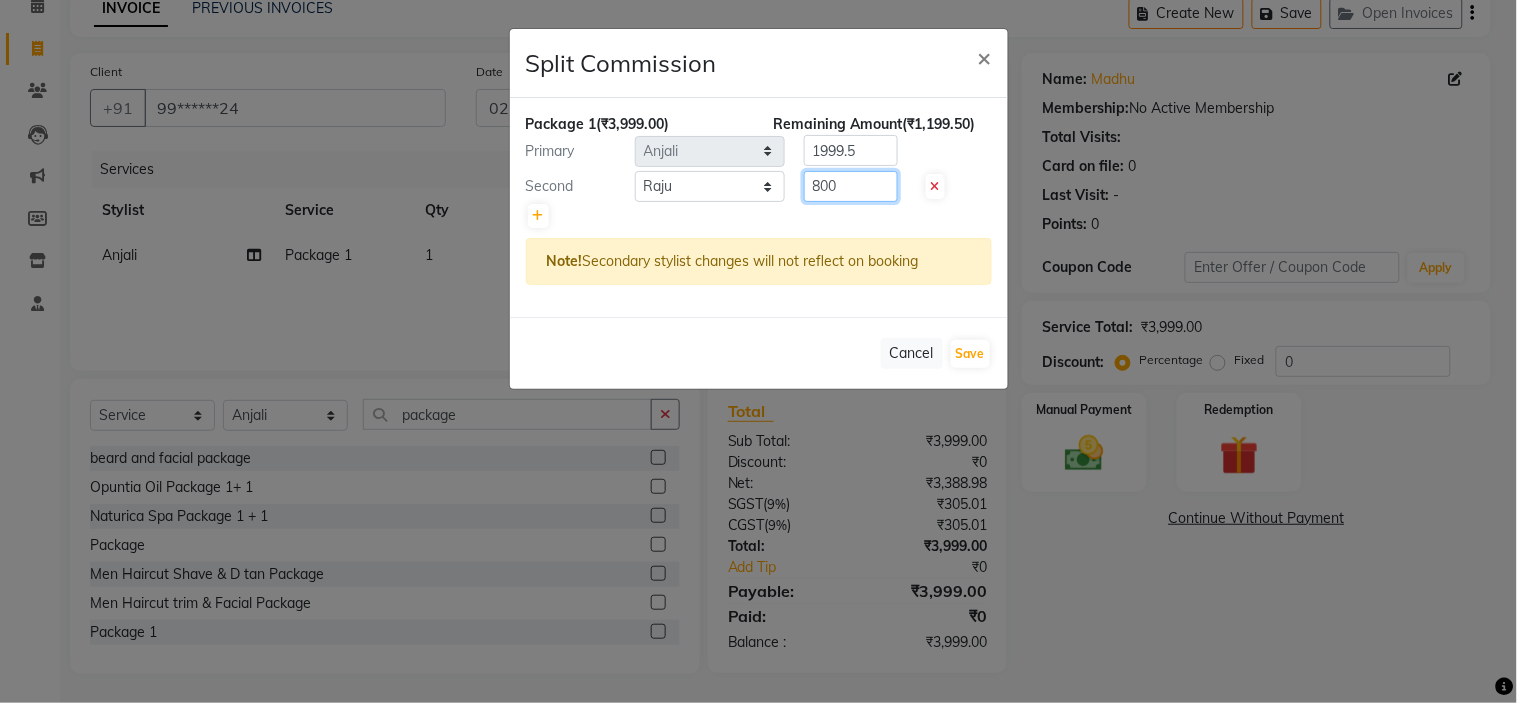 type on "800" 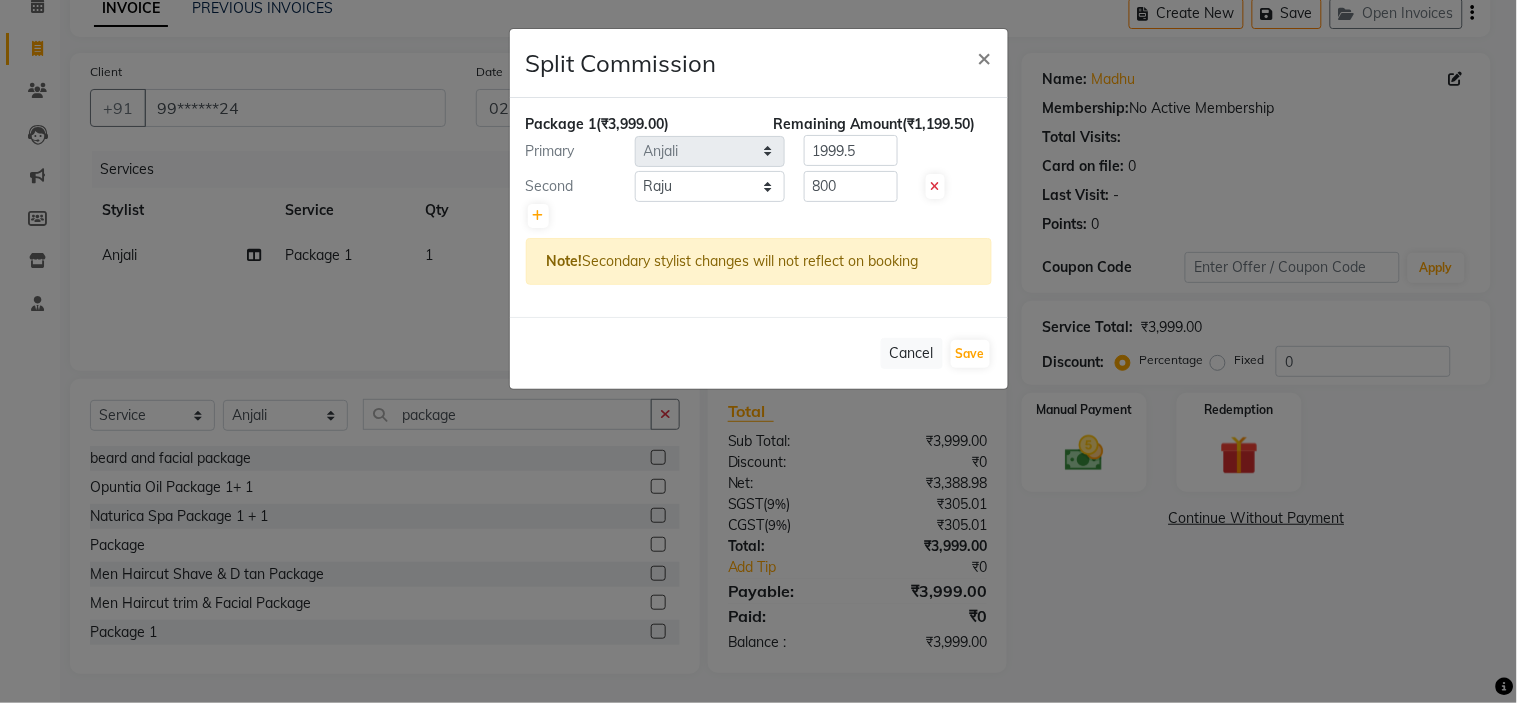 click on "Cancel   Save" 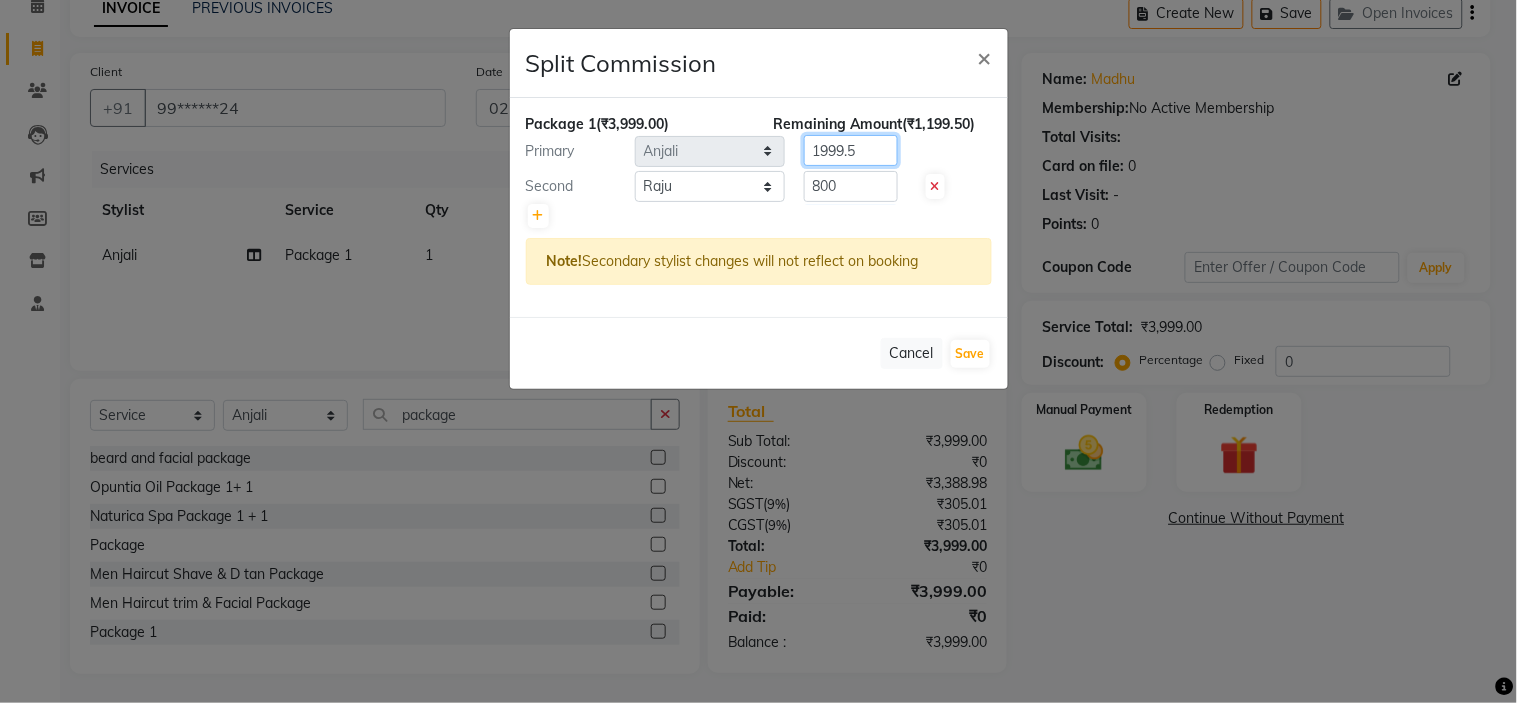 click on "1999.5" 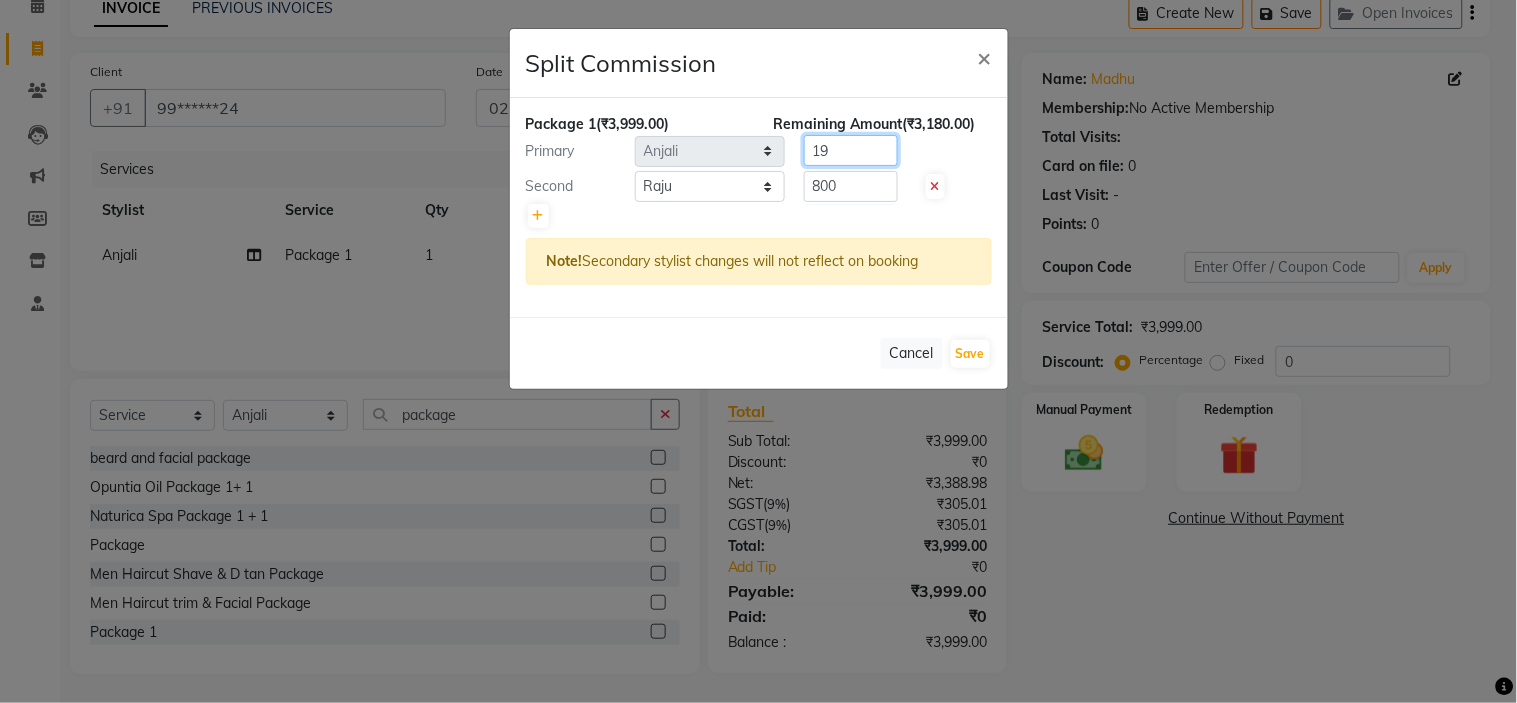 type on "1" 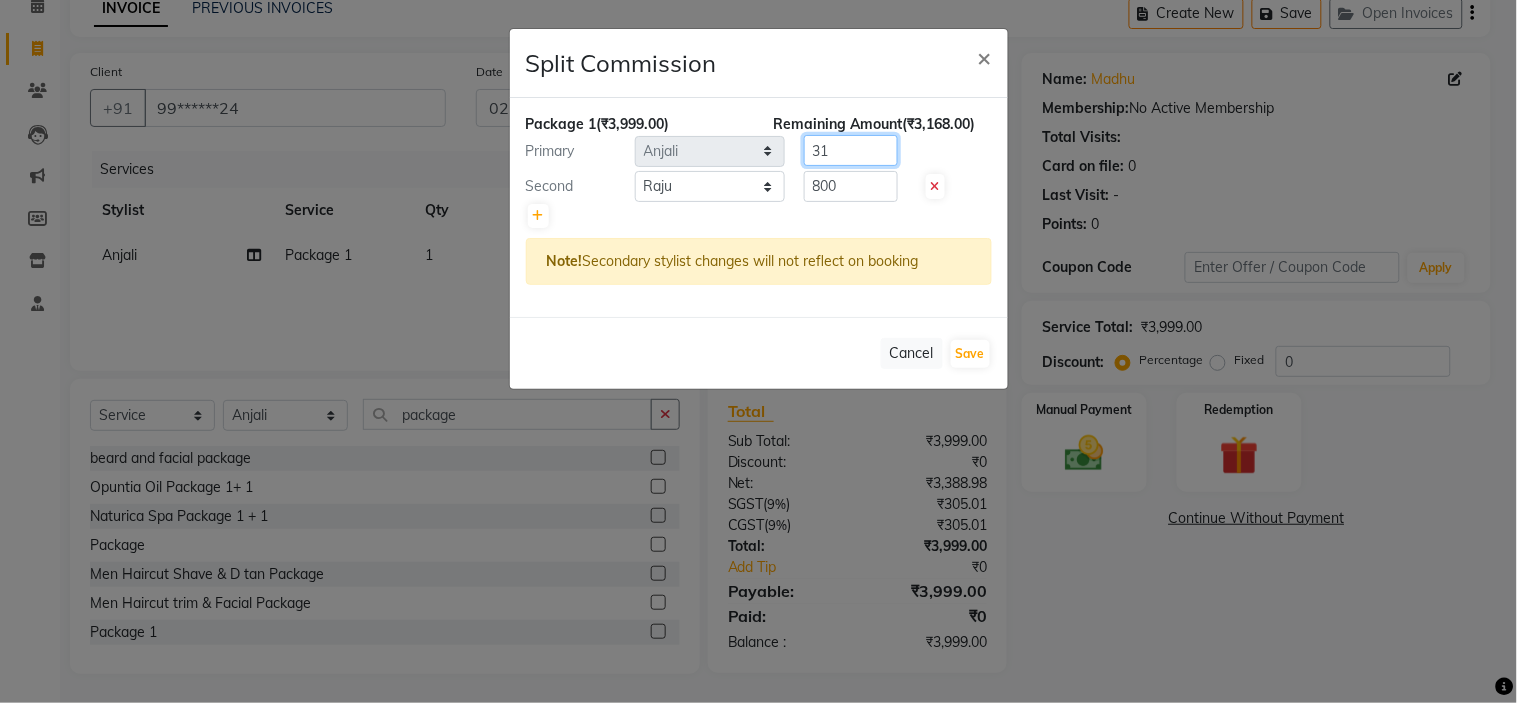 type on "3" 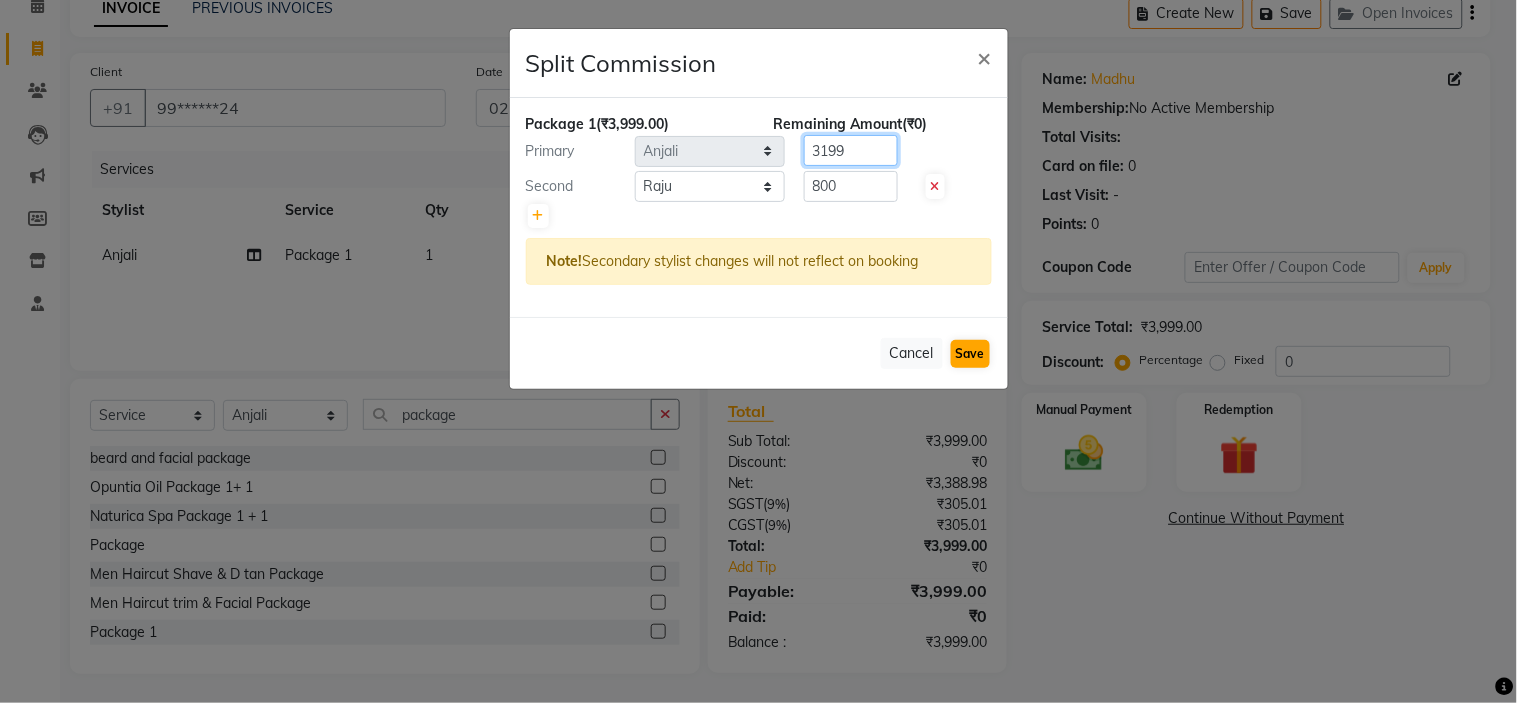 type on "3199" 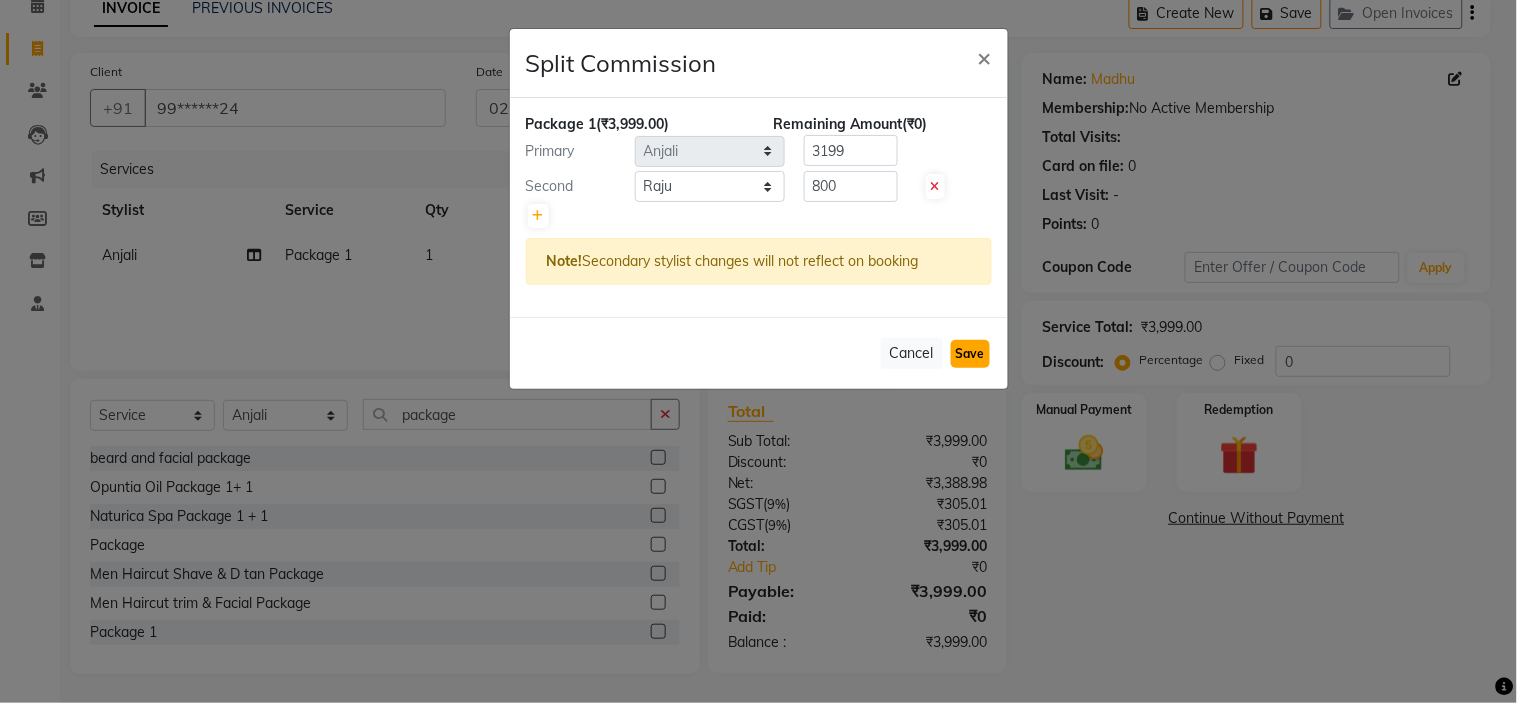 click on "Save" 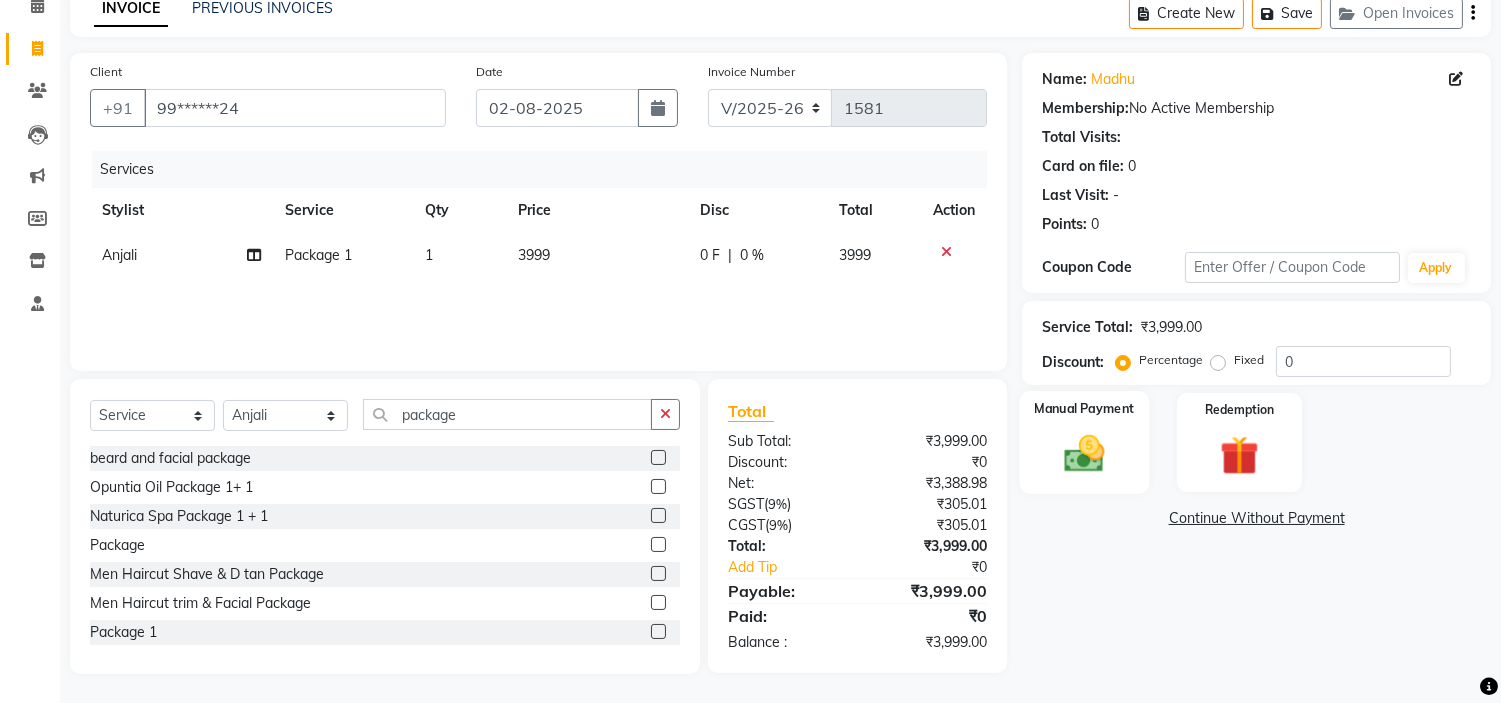 click 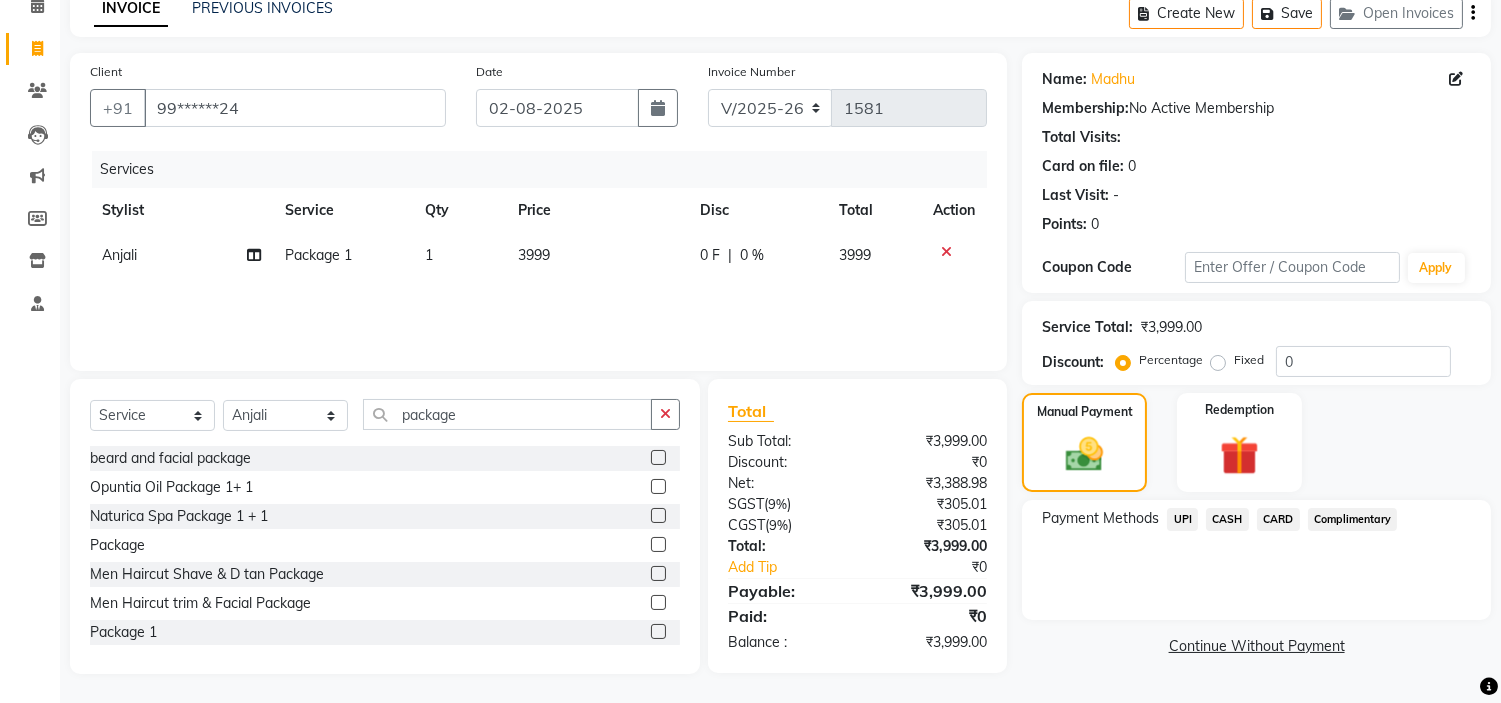 click on "UPI" 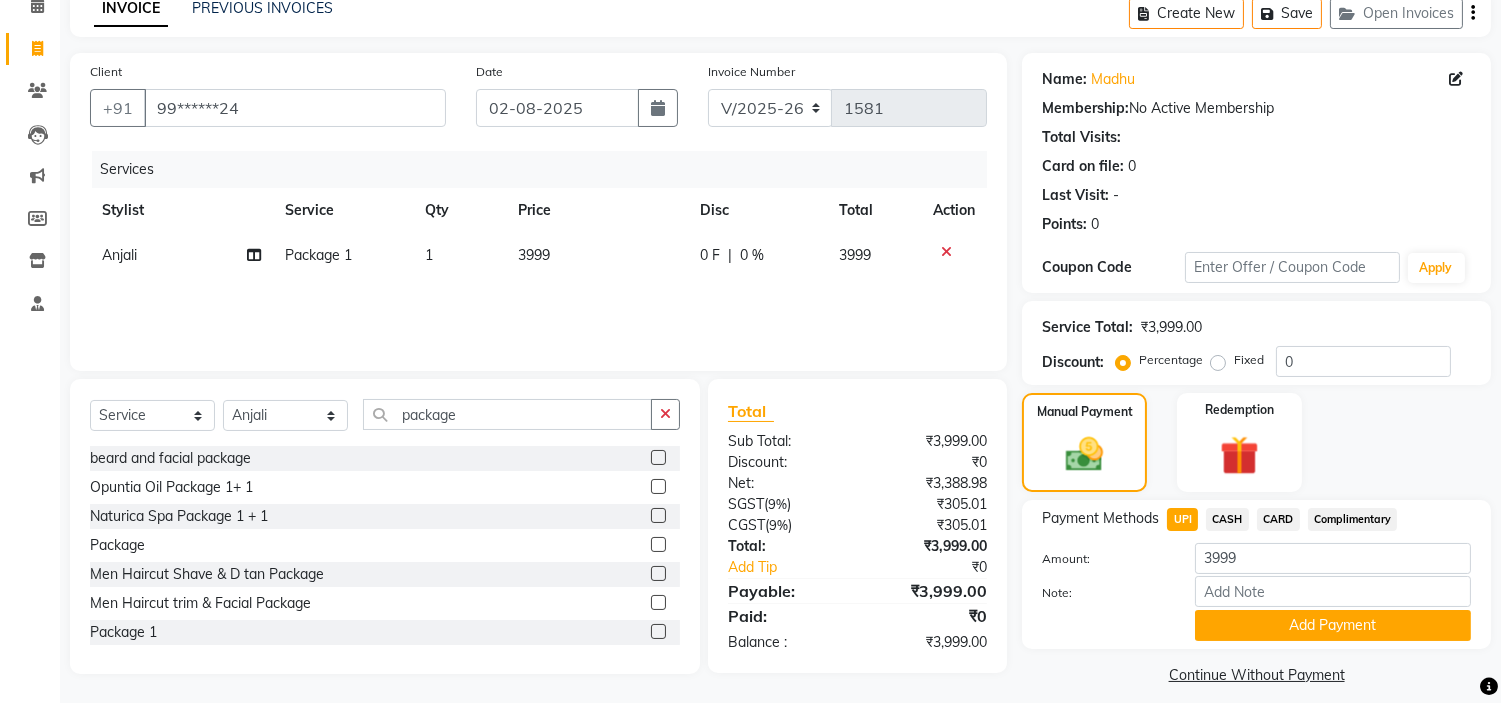scroll, scrollTop: 113, scrollLeft: 0, axis: vertical 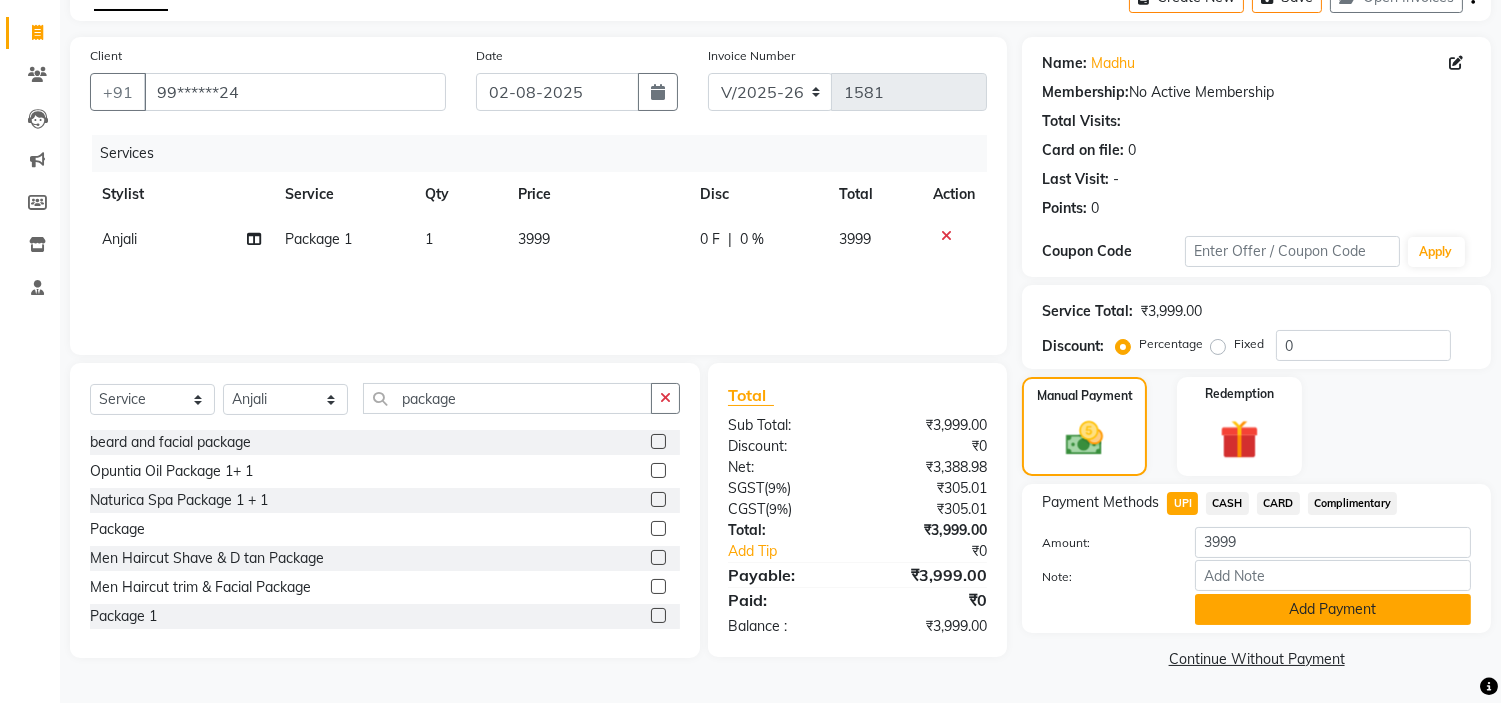 click on "Add Payment" 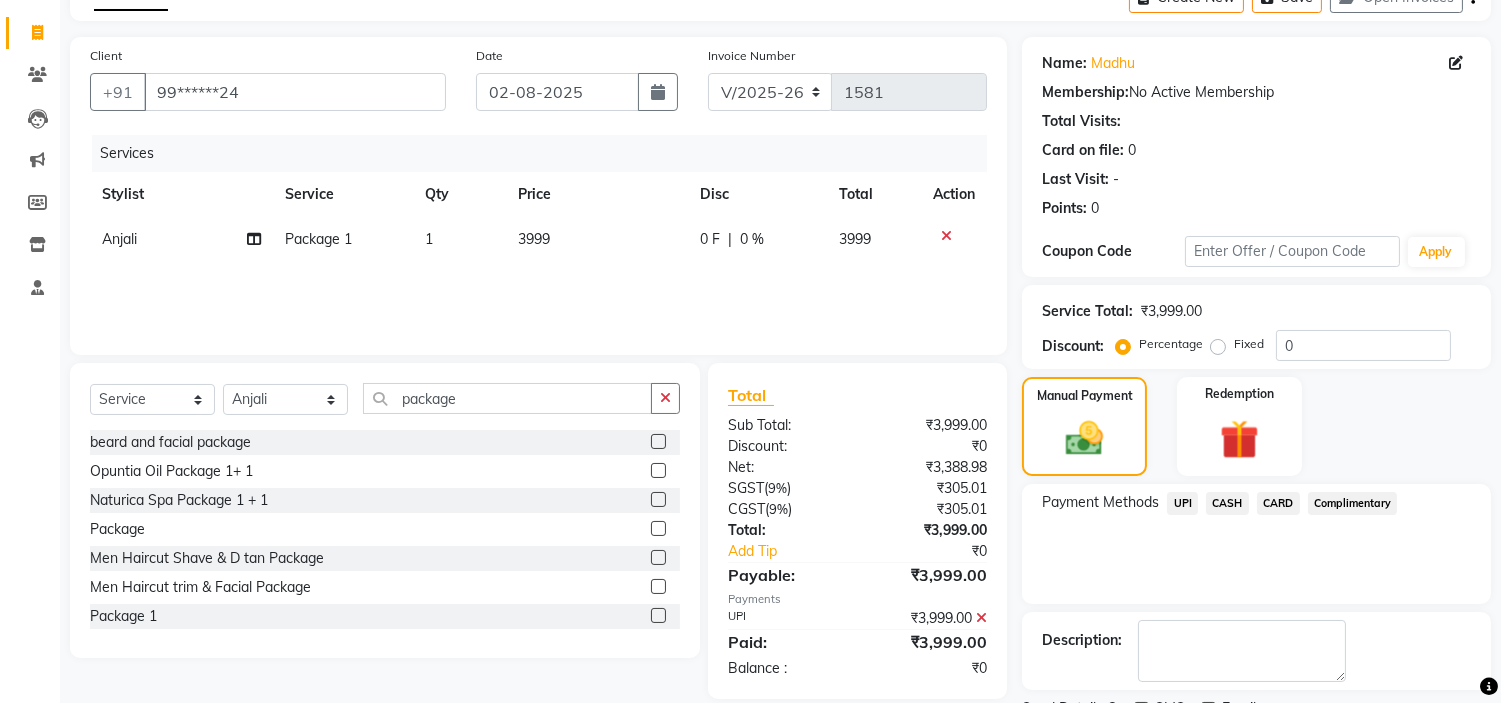 scroll, scrollTop: 196, scrollLeft: 0, axis: vertical 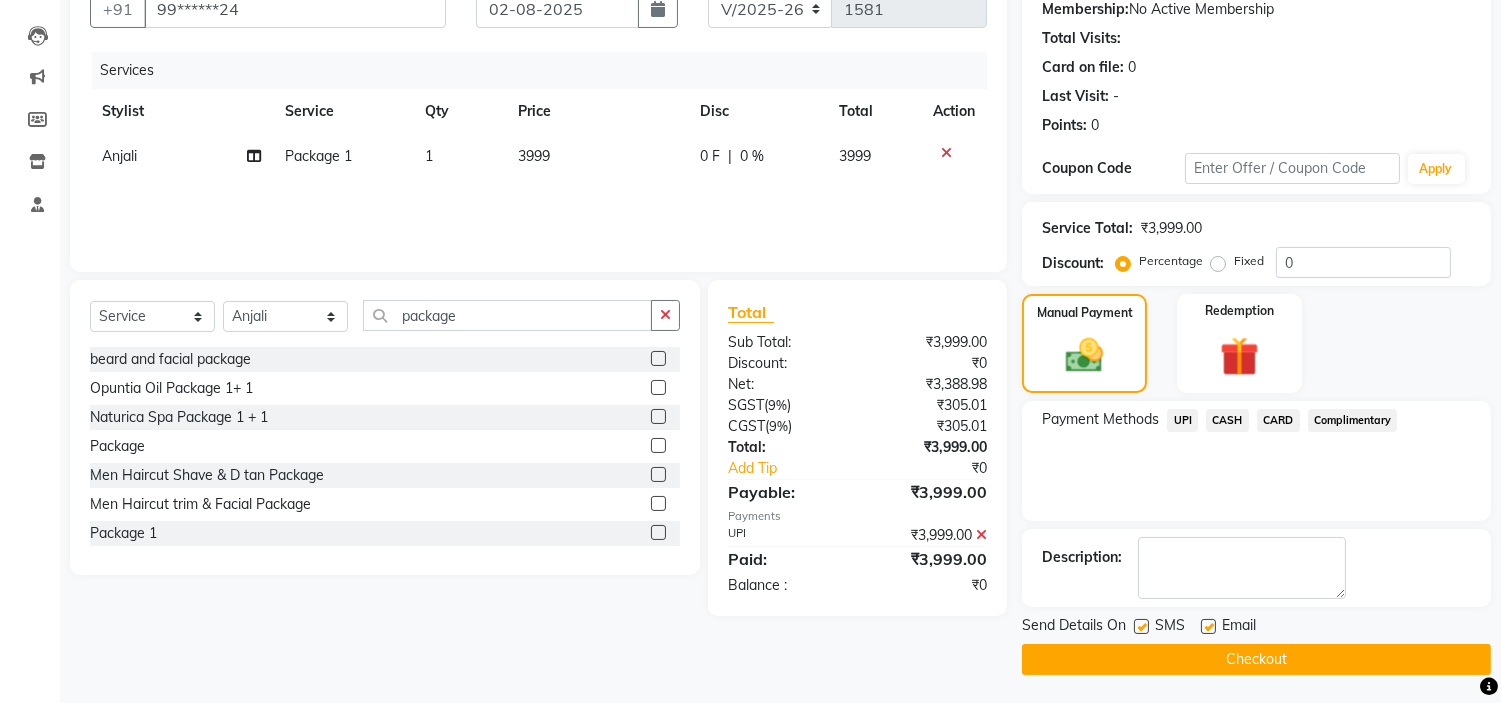 click on "Checkout" 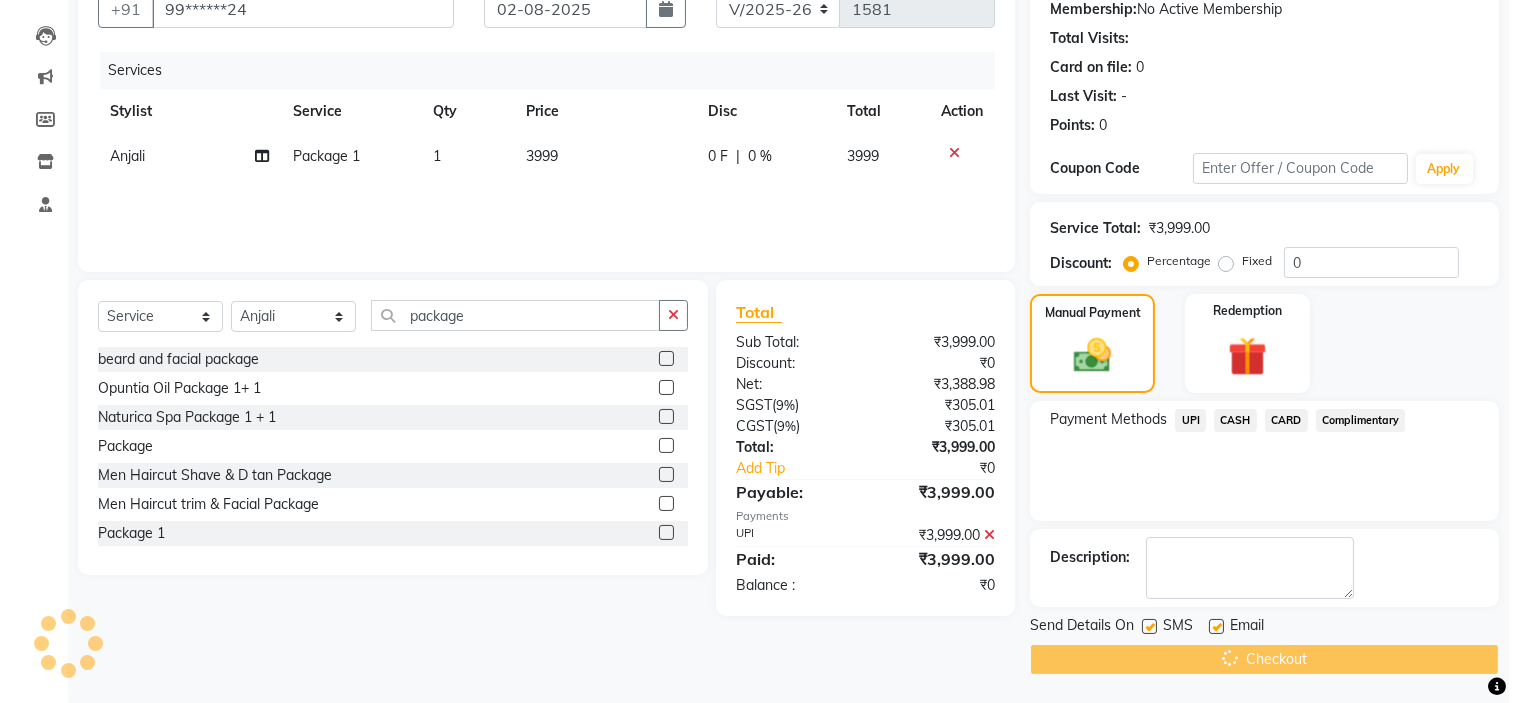 scroll, scrollTop: 0, scrollLeft: 0, axis: both 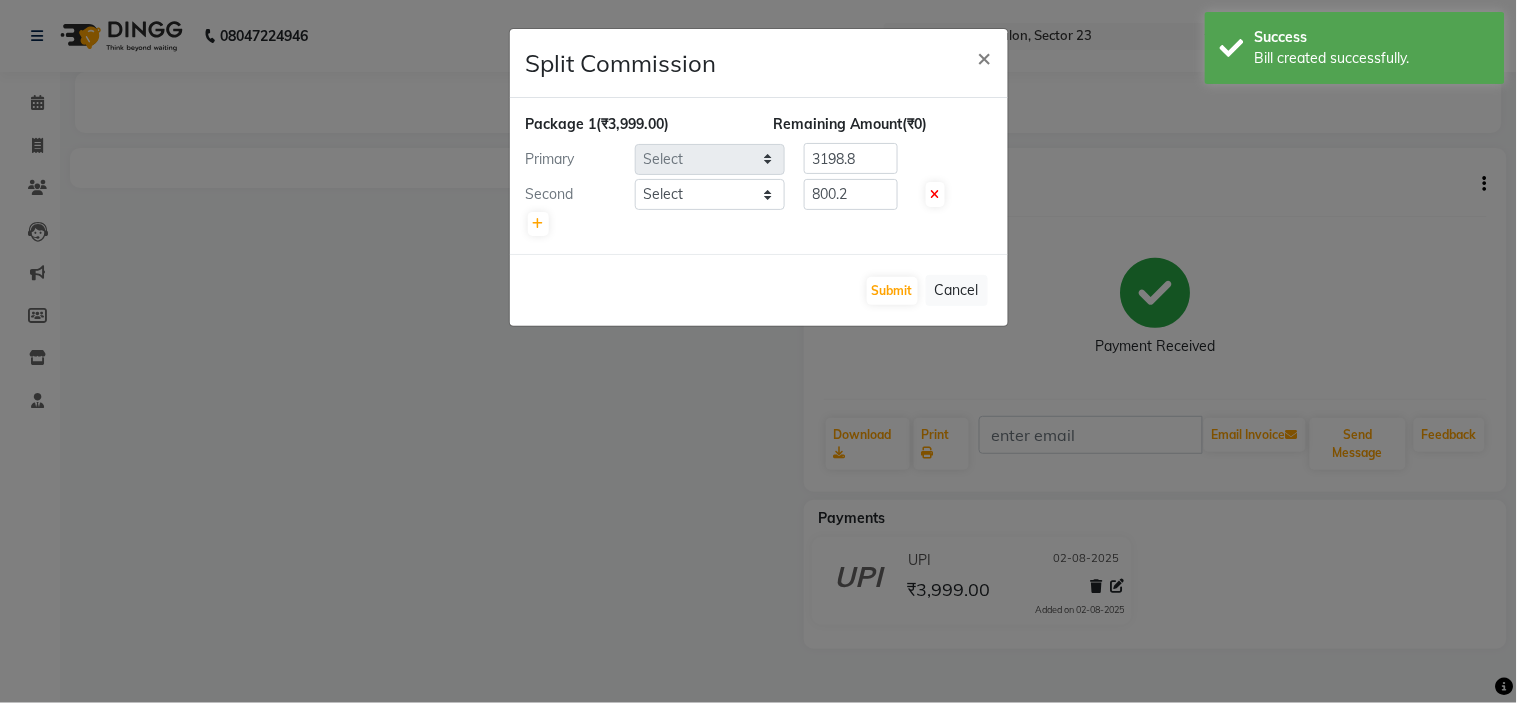 select on "64907" 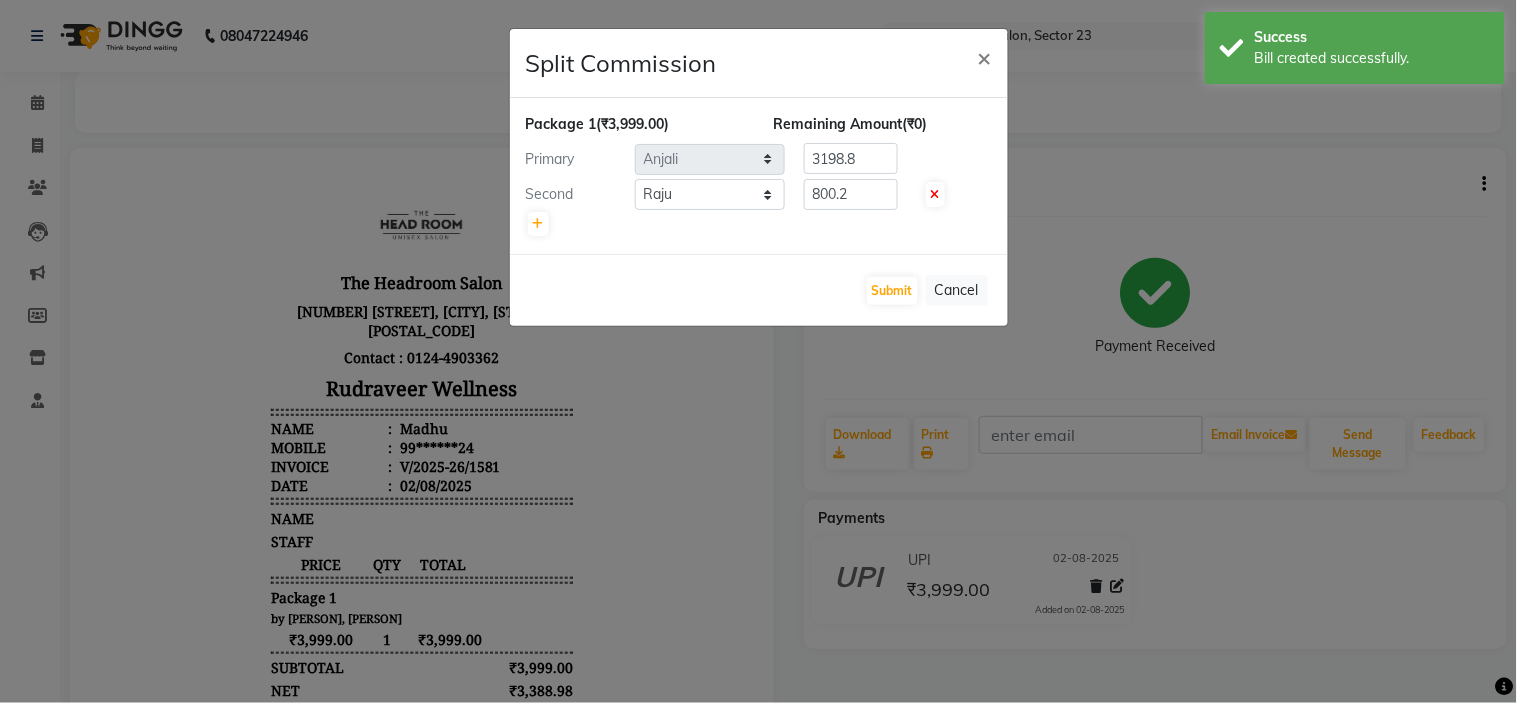 scroll, scrollTop: 0, scrollLeft: 0, axis: both 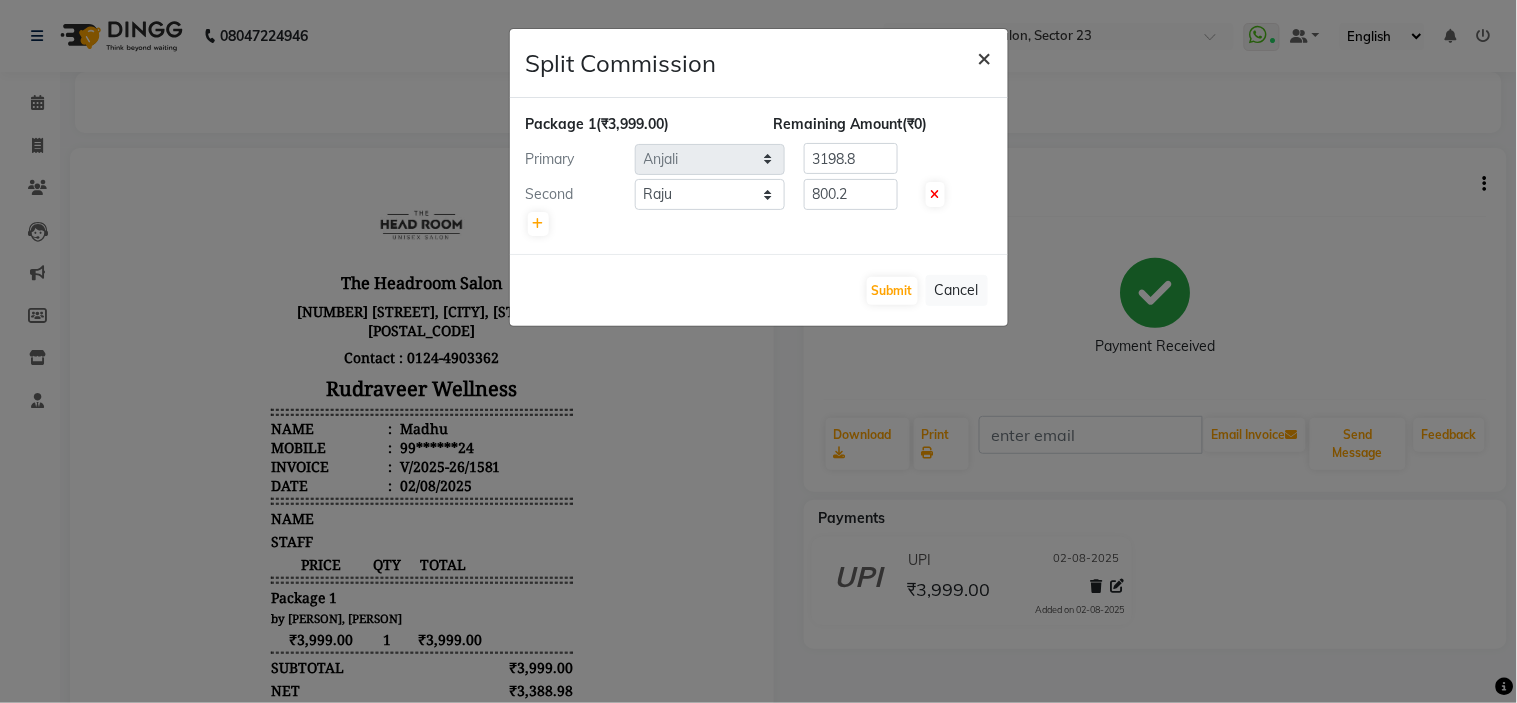 type 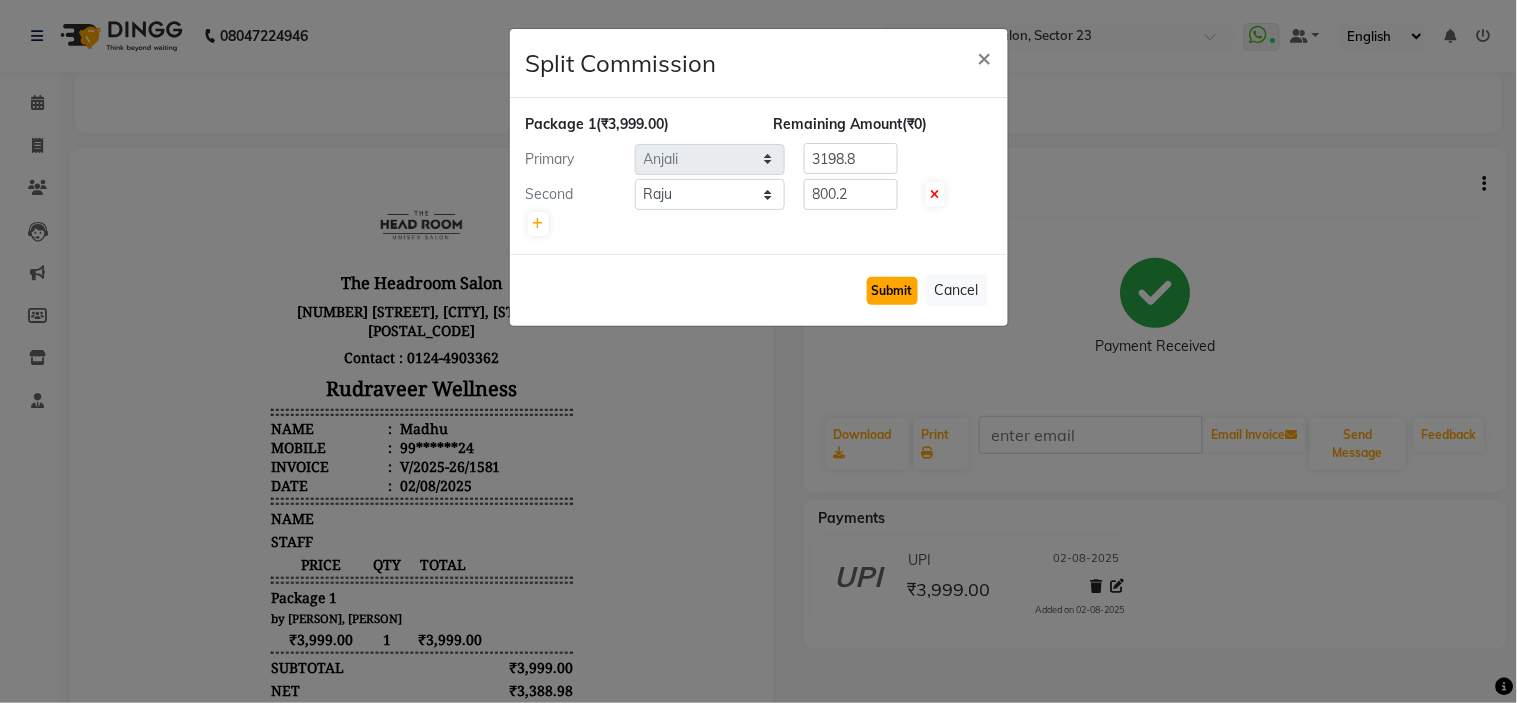 click on "Submit" 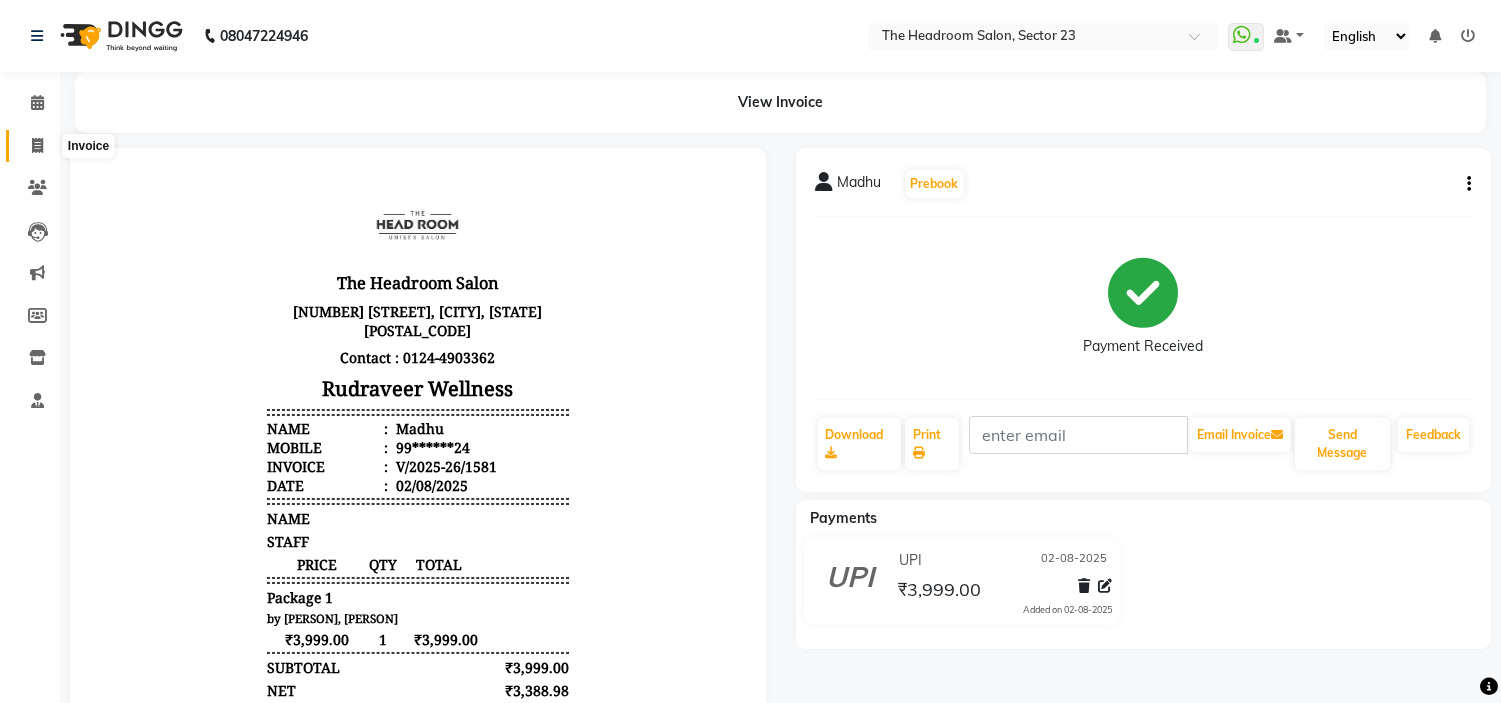 click 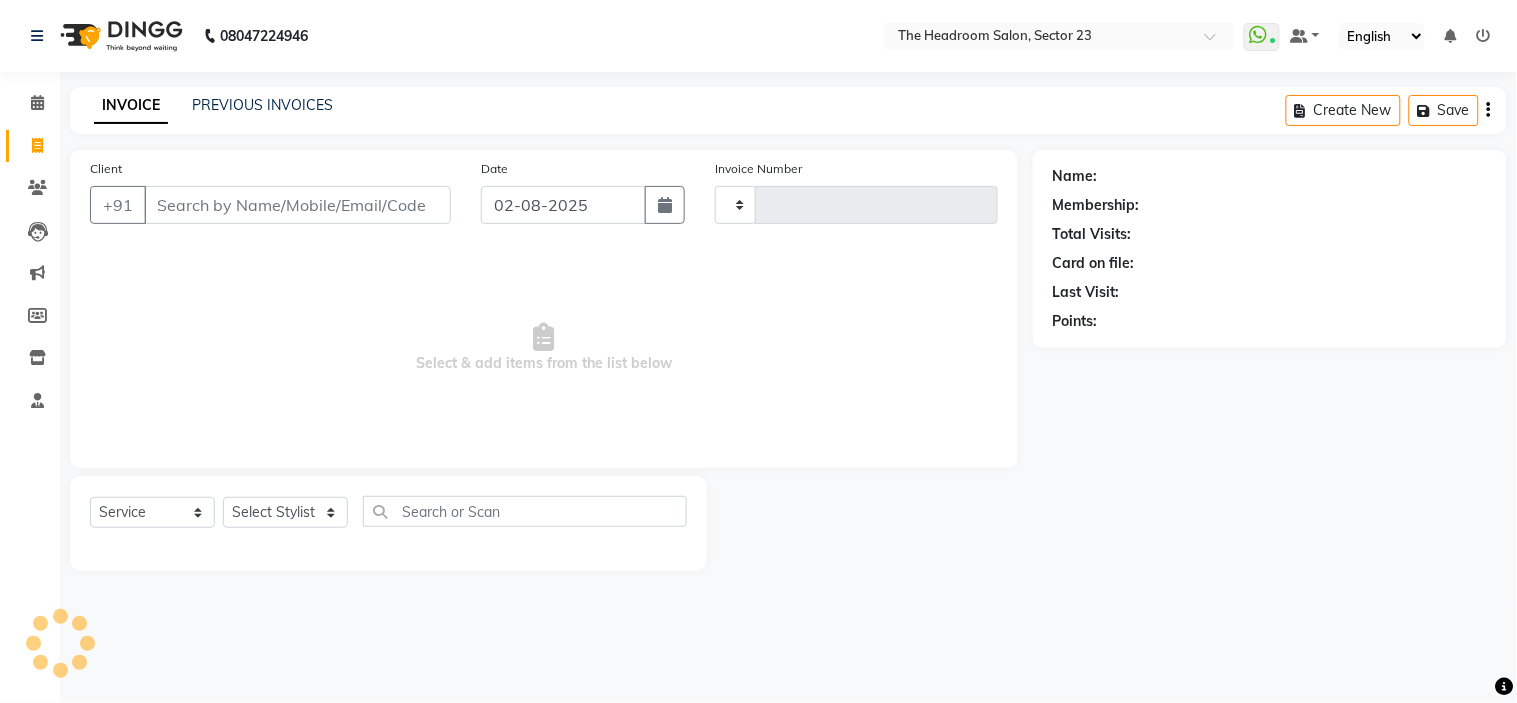 type on "1582" 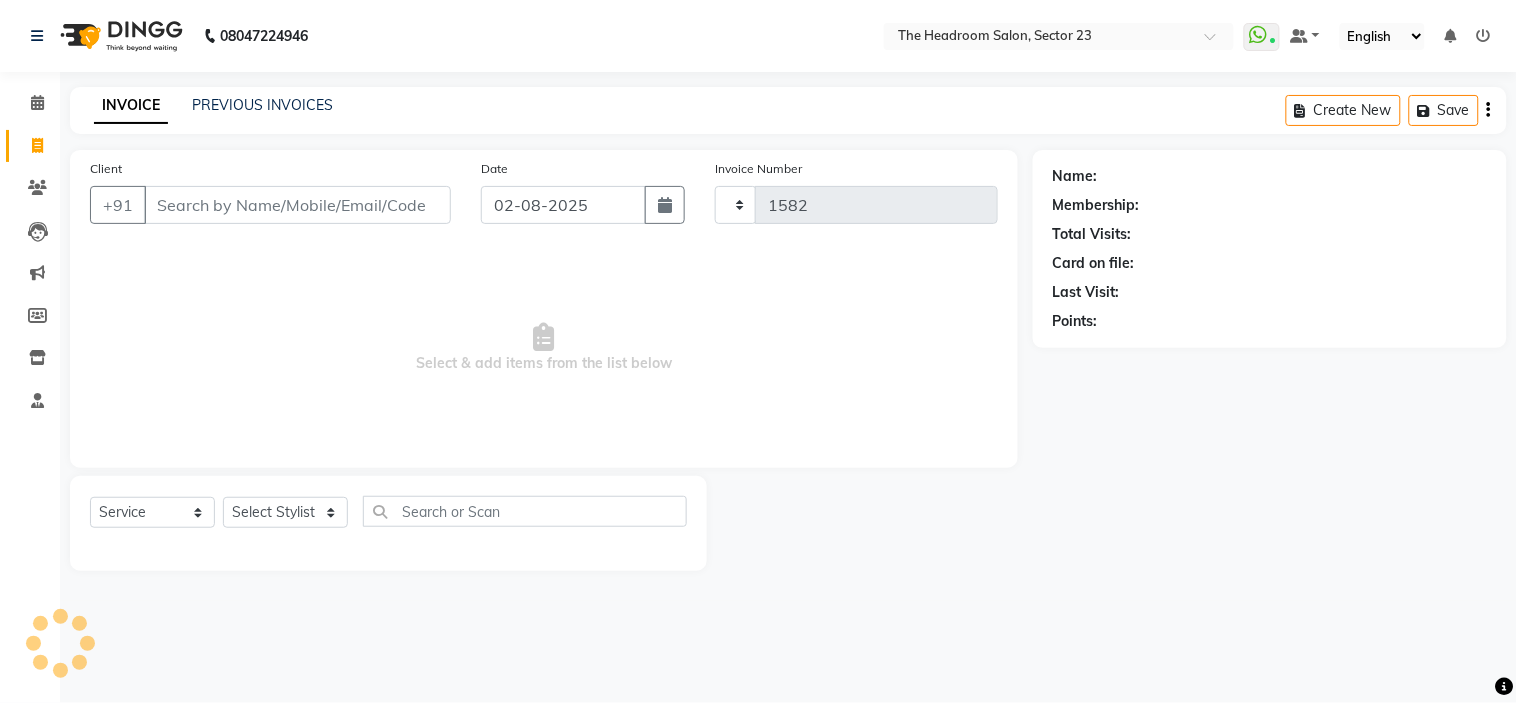 select on "6796" 